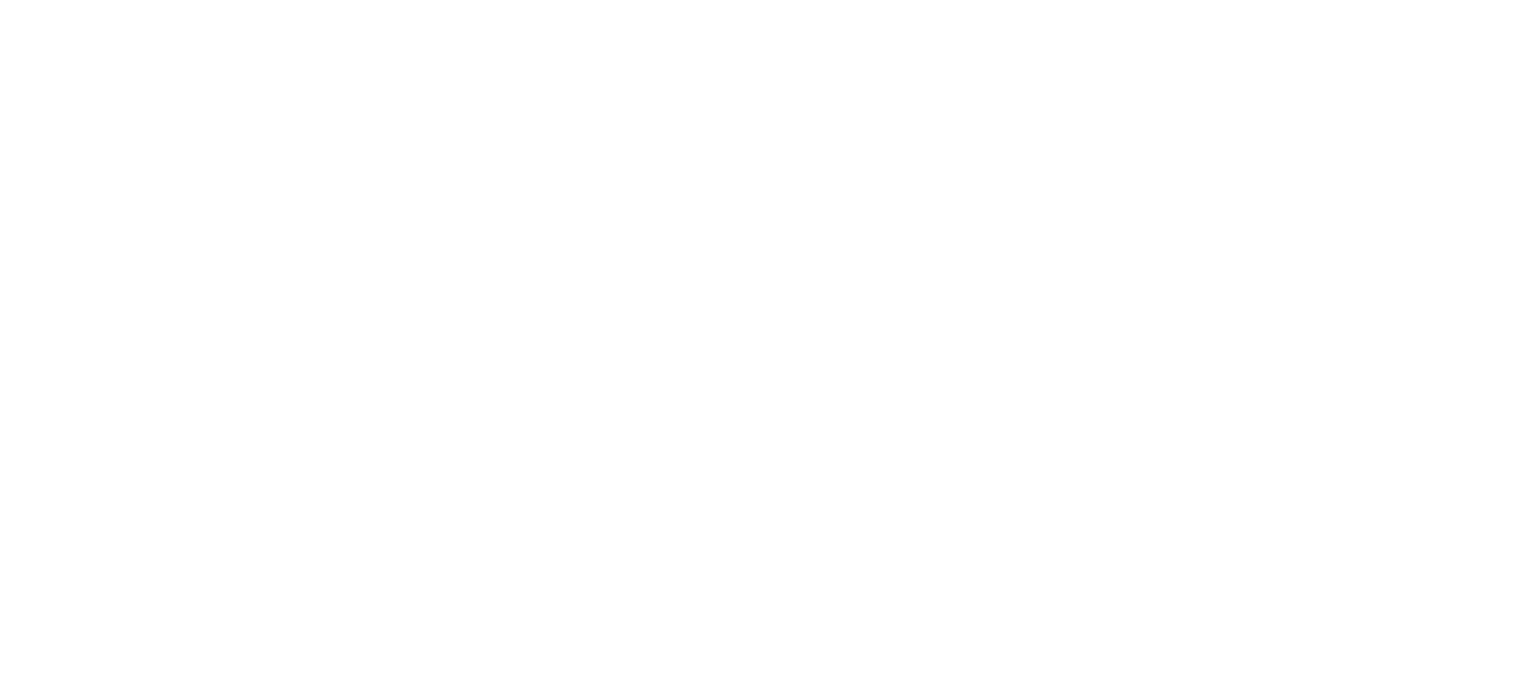 scroll, scrollTop: 0, scrollLeft: 0, axis: both 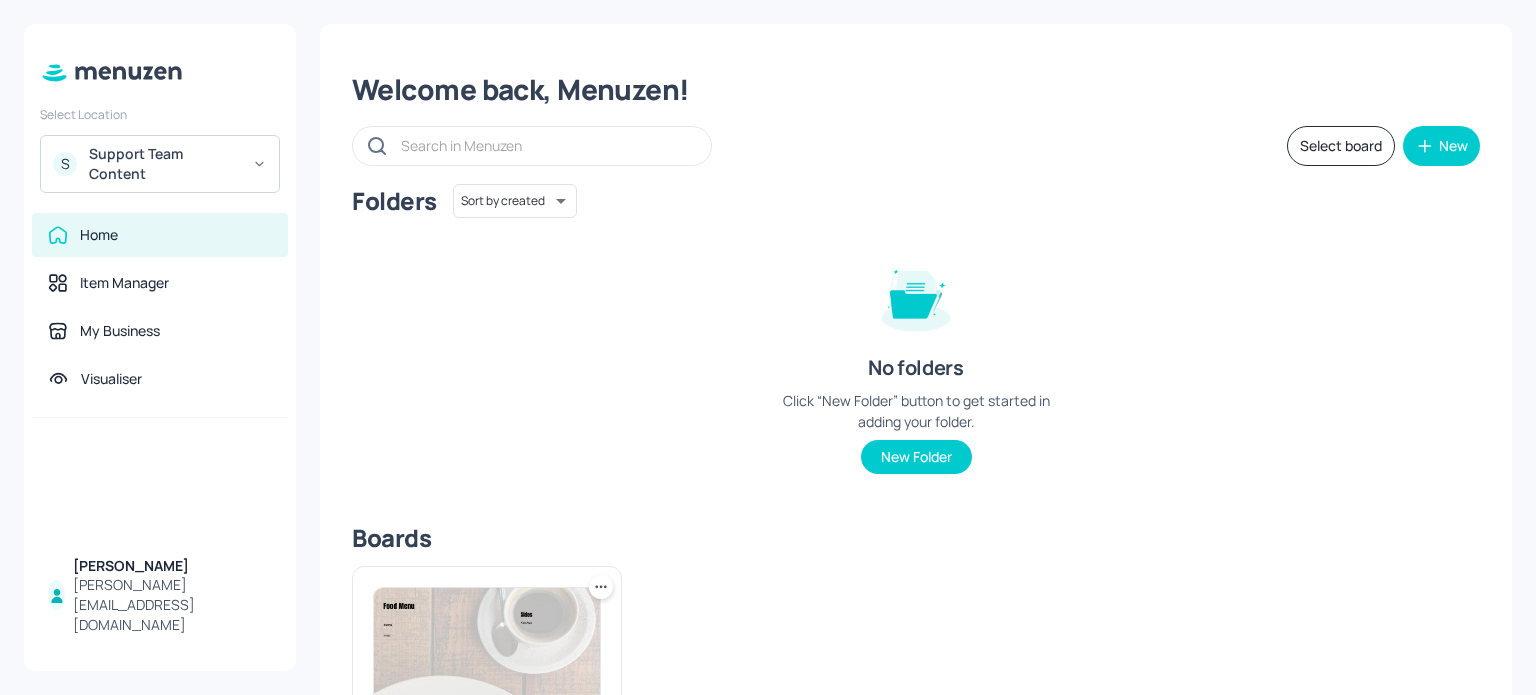 click on "[PERSON_NAME][EMAIL_ADDRESS][DOMAIN_NAME]" at bounding box center (172, 605) 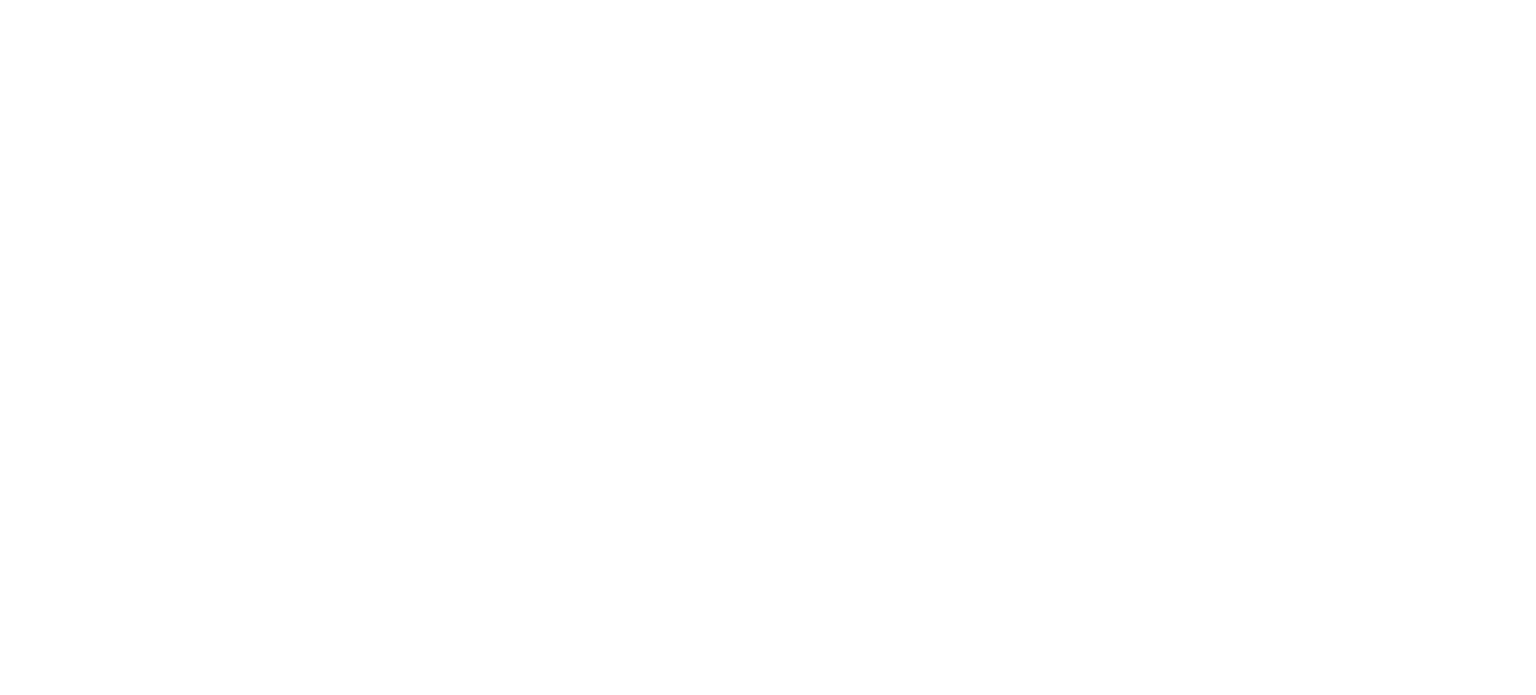 scroll, scrollTop: 0, scrollLeft: 0, axis: both 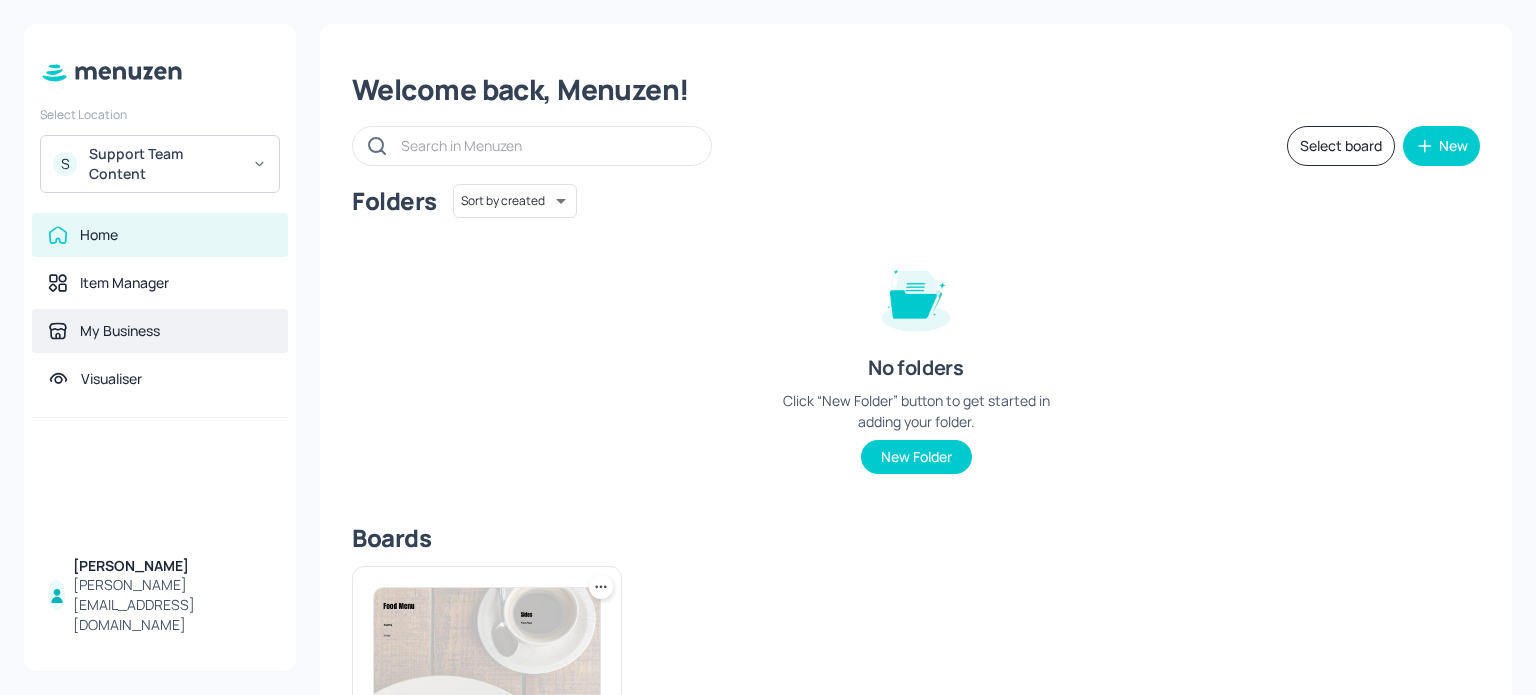 click on "My Business" at bounding box center (160, 331) 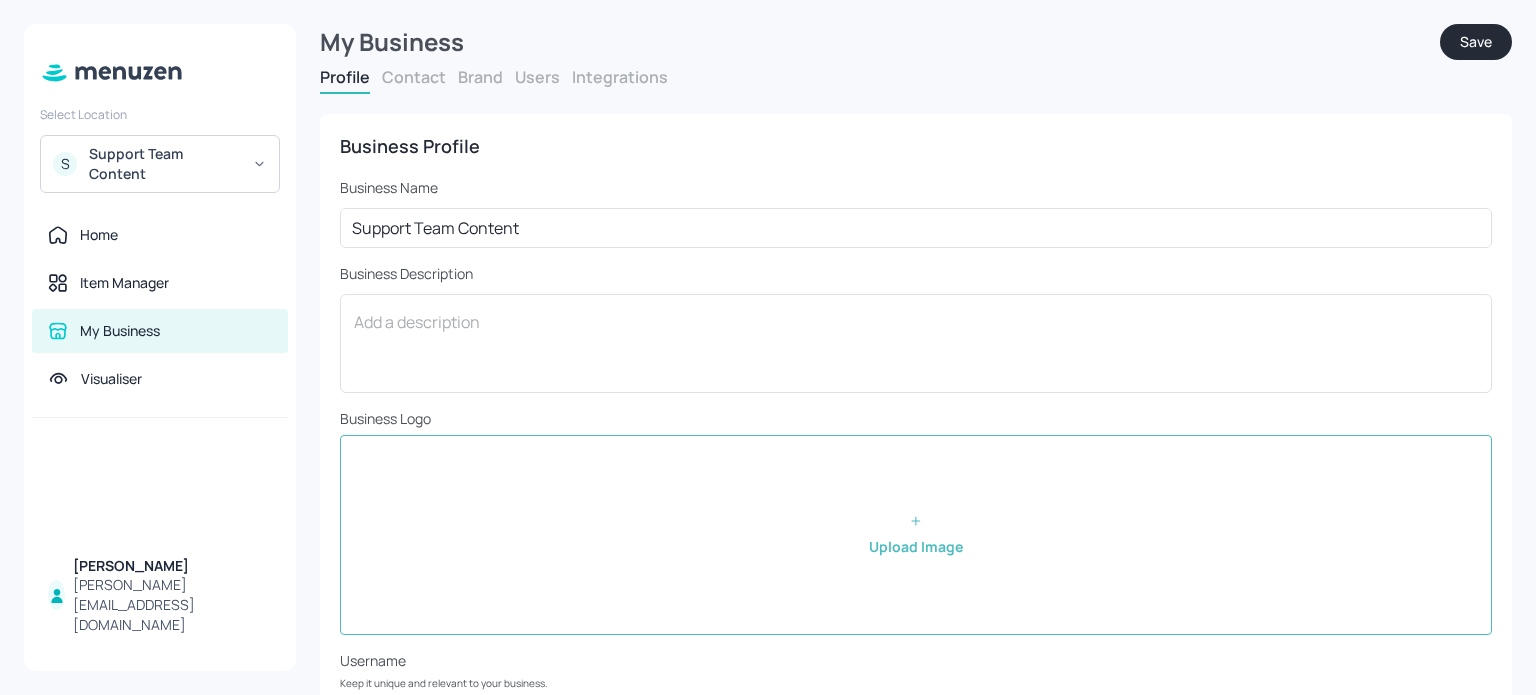 click on "Integrations" at bounding box center [620, 77] 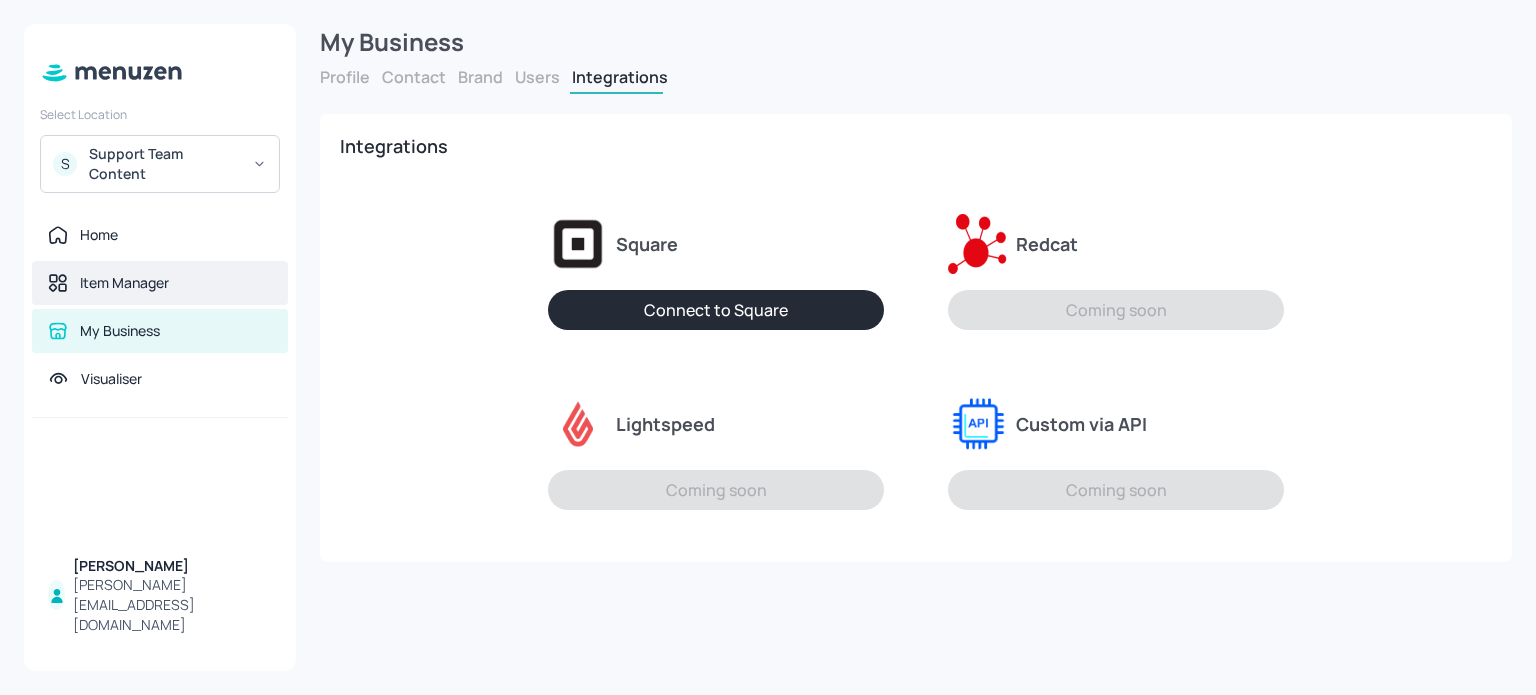 click on "Item Manager" at bounding box center (124, 283) 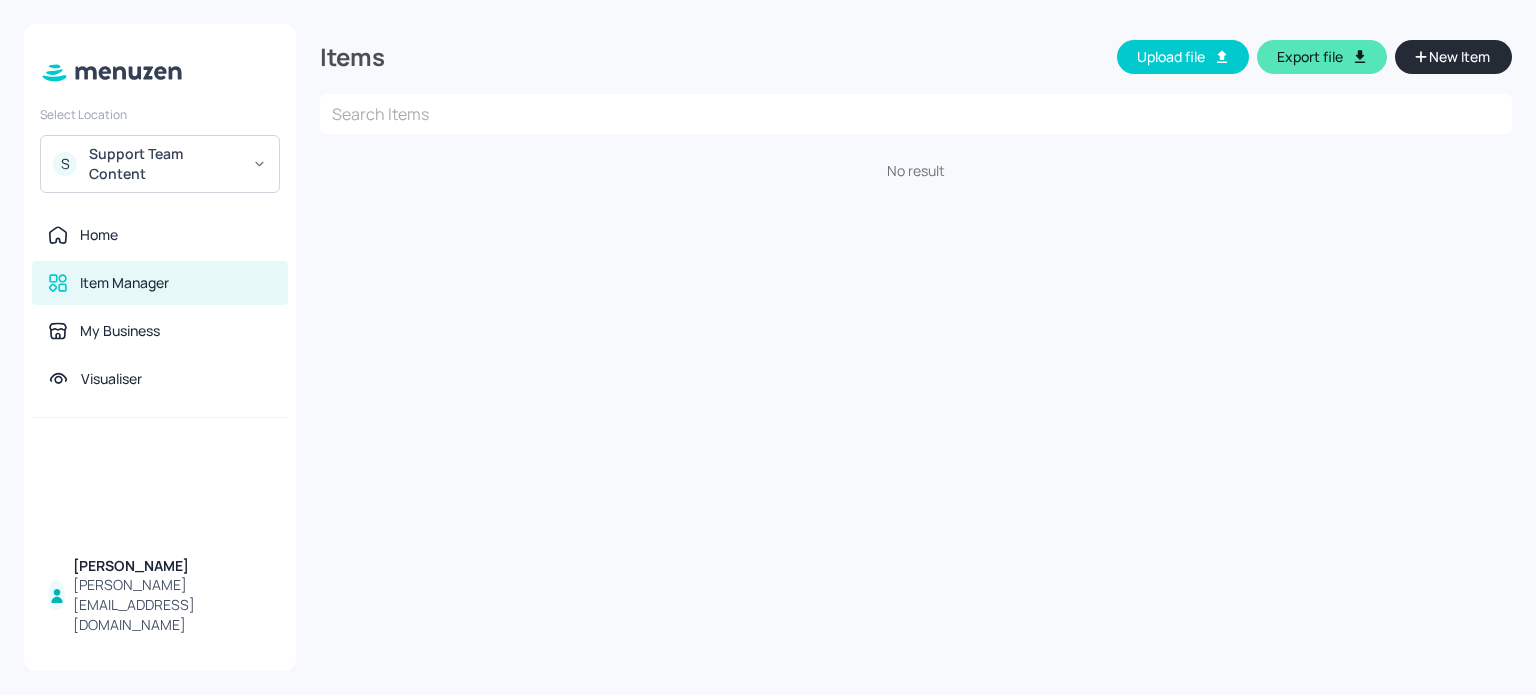 click on "New Item" at bounding box center [1459, 57] 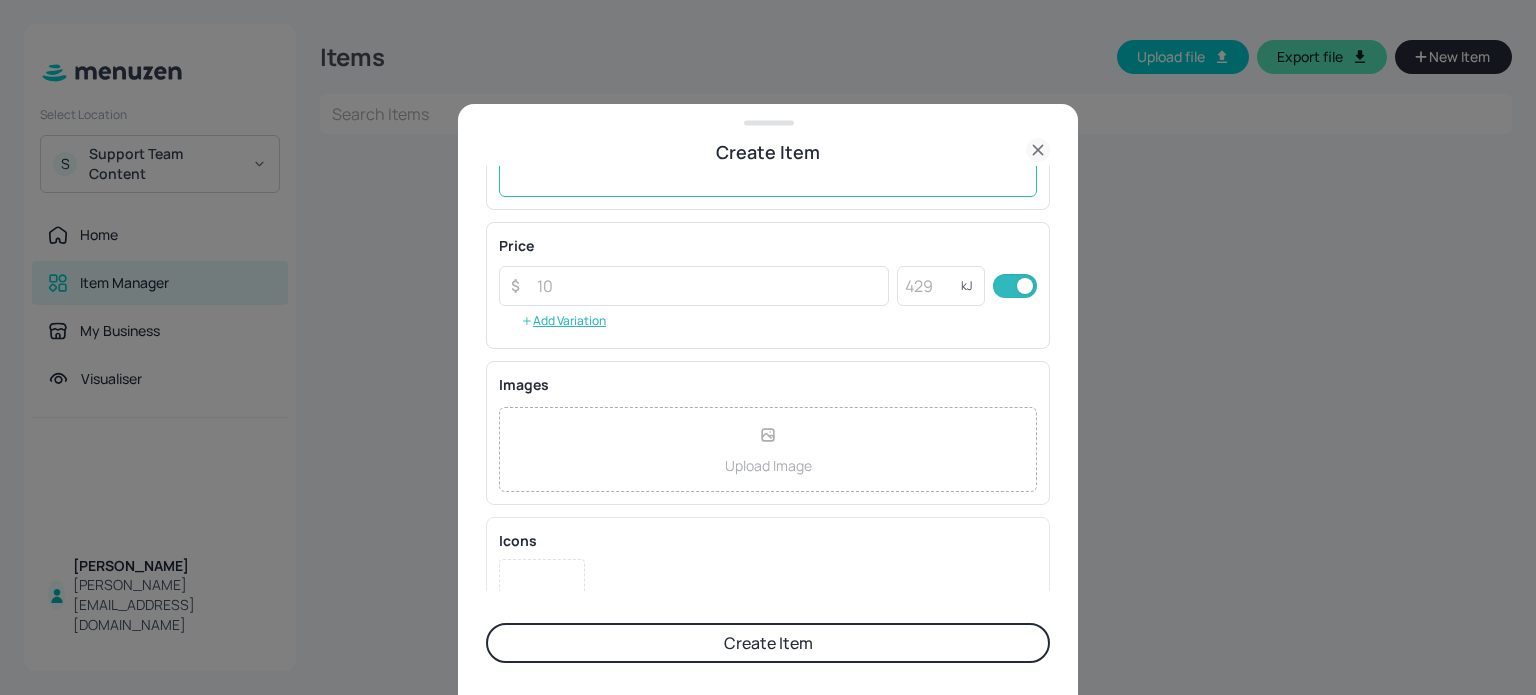 scroll, scrollTop: 365, scrollLeft: 0, axis: vertical 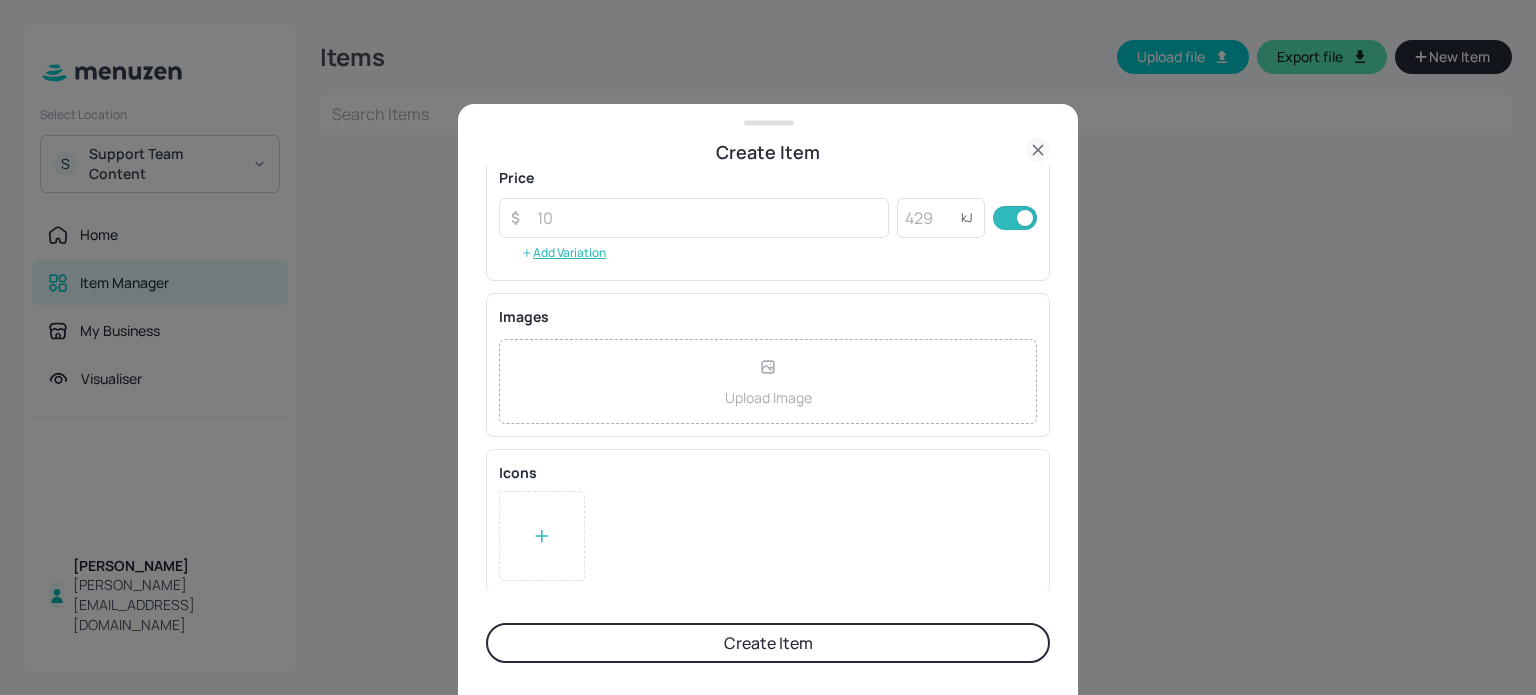 click 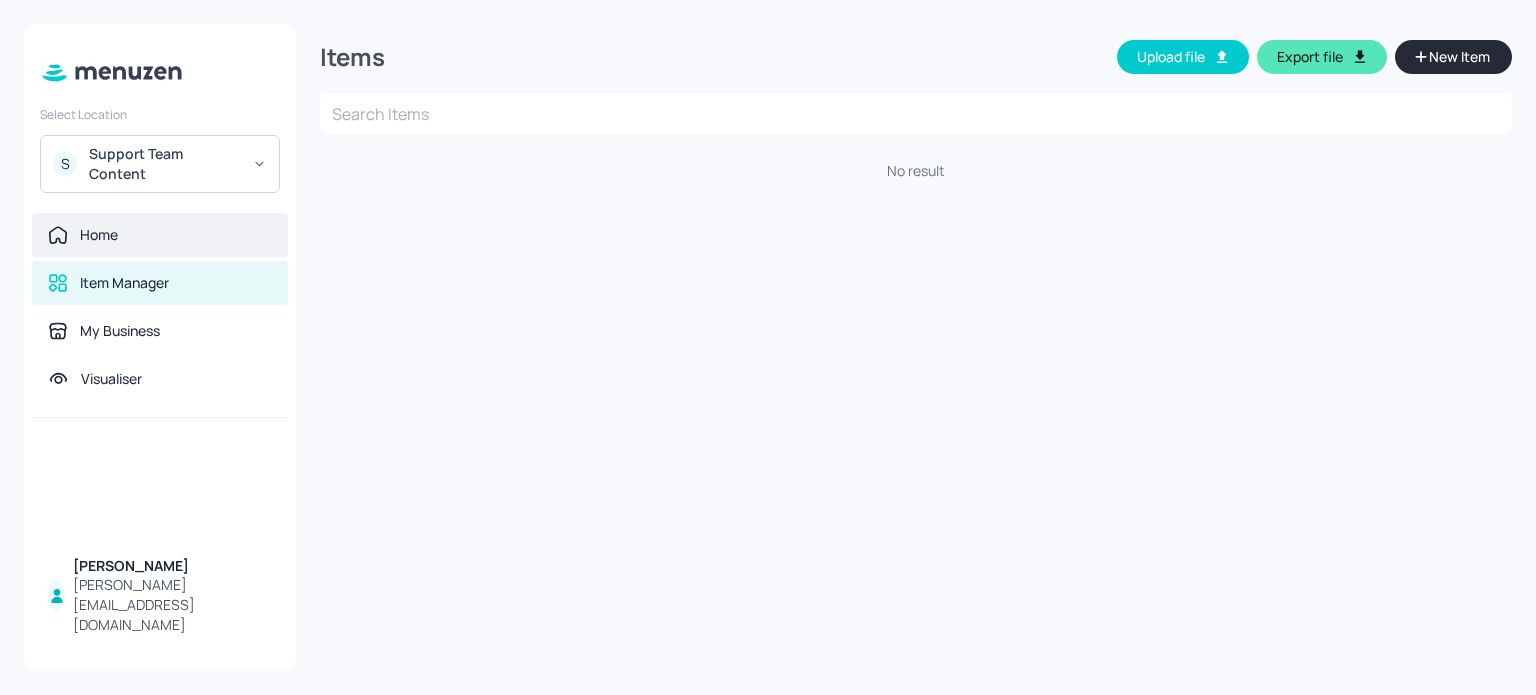 click on "Home" at bounding box center [160, 235] 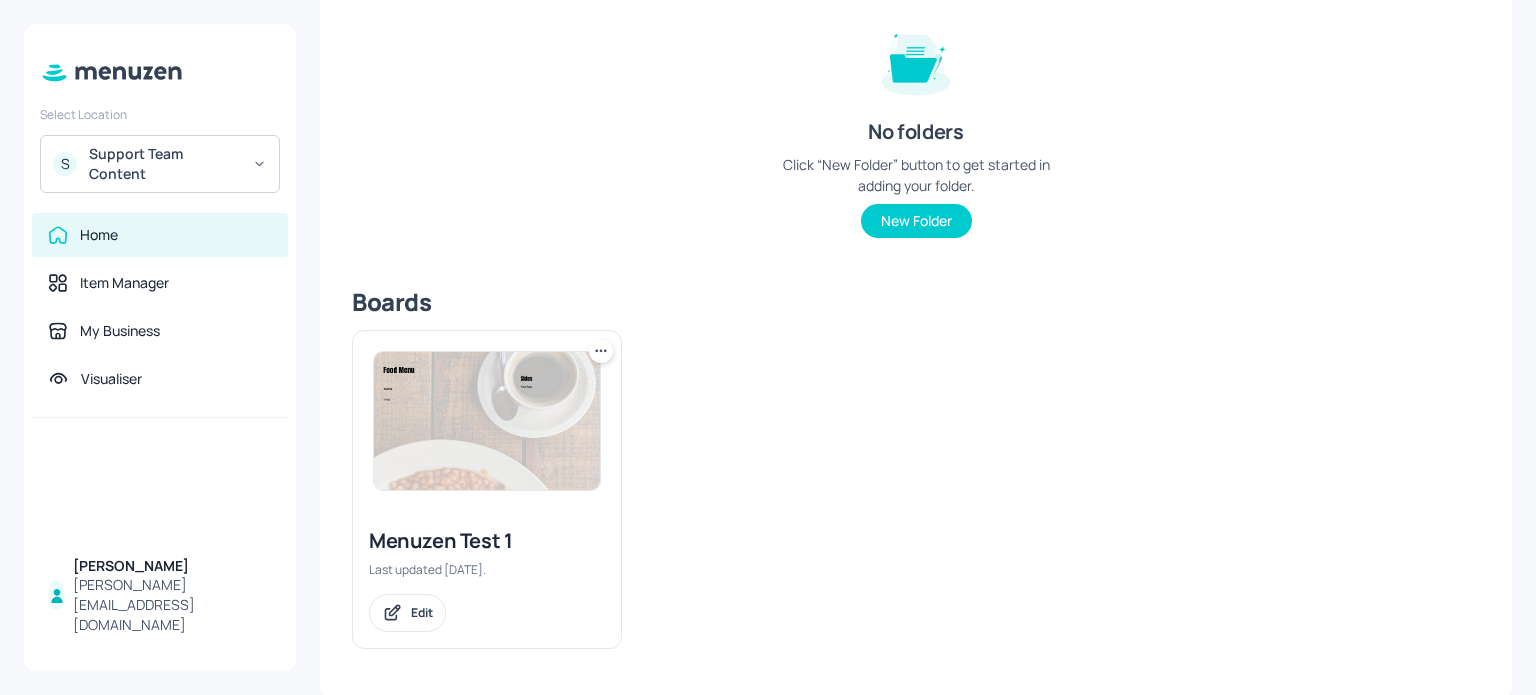 scroll, scrollTop: 0, scrollLeft: 0, axis: both 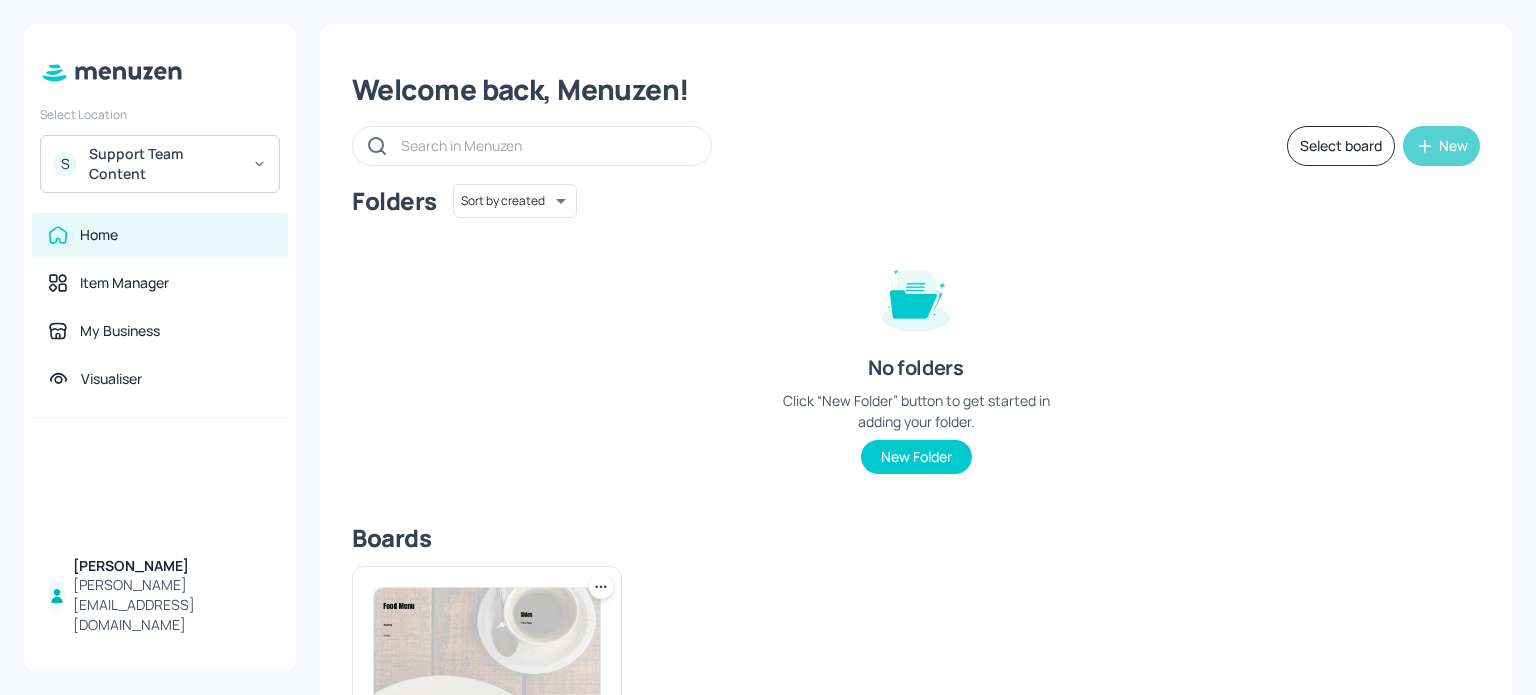 click on "New" at bounding box center (1441, 146) 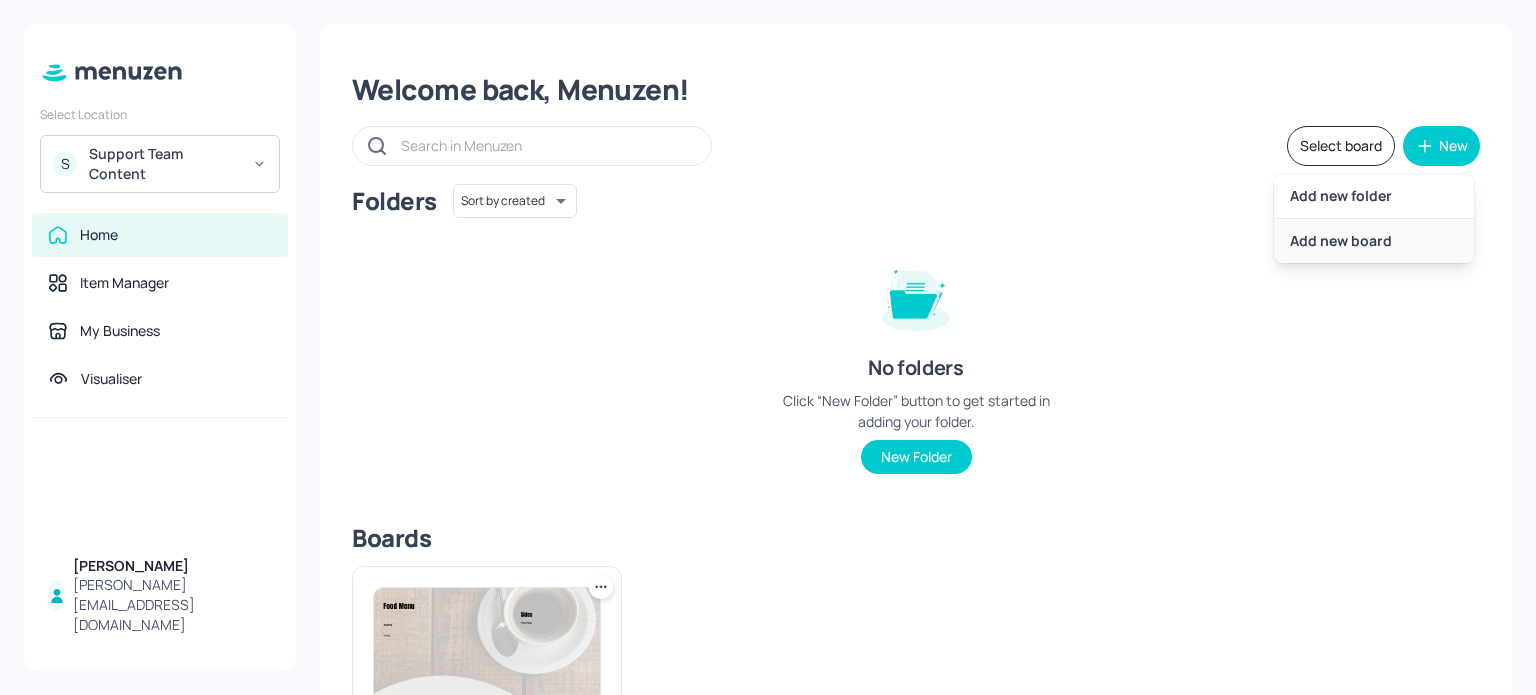 click on "Add new board" at bounding box center [1374, 241] 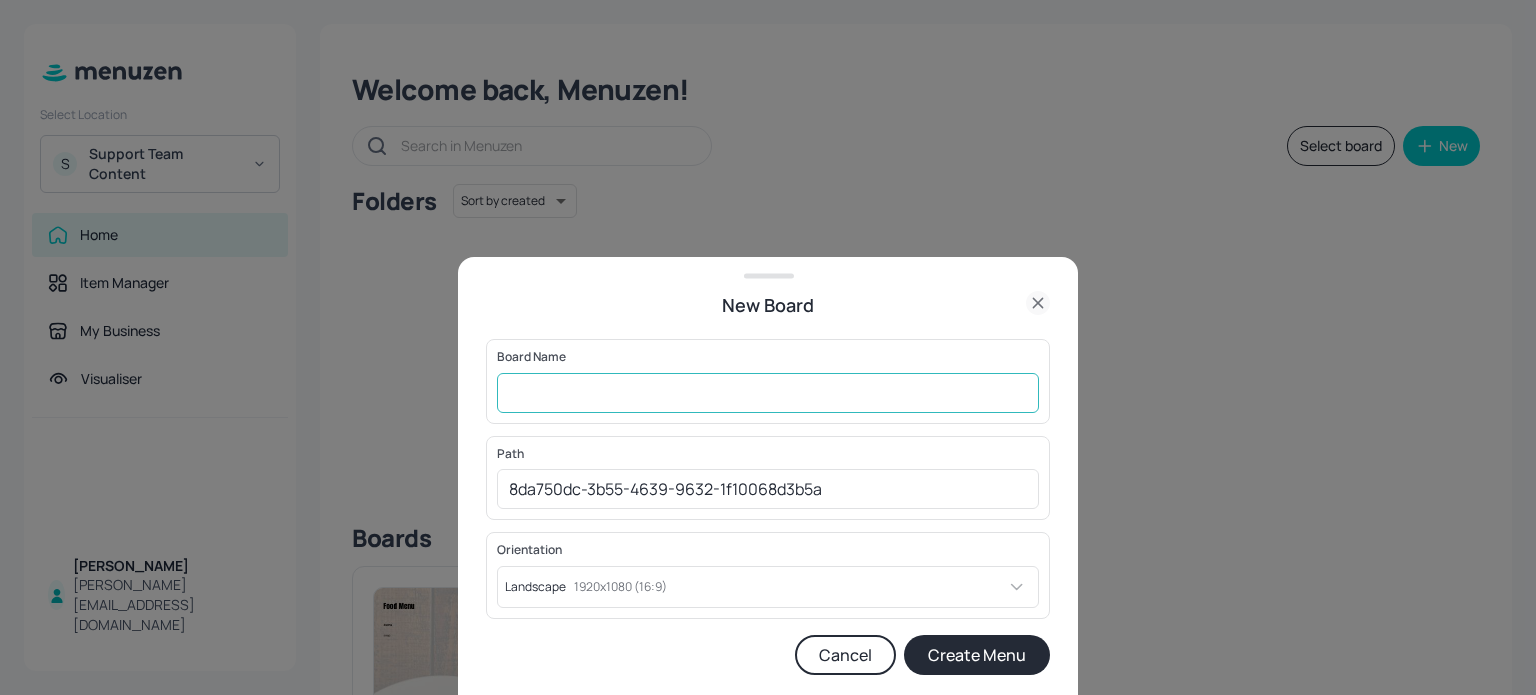 click at bounding box center (768, 393) 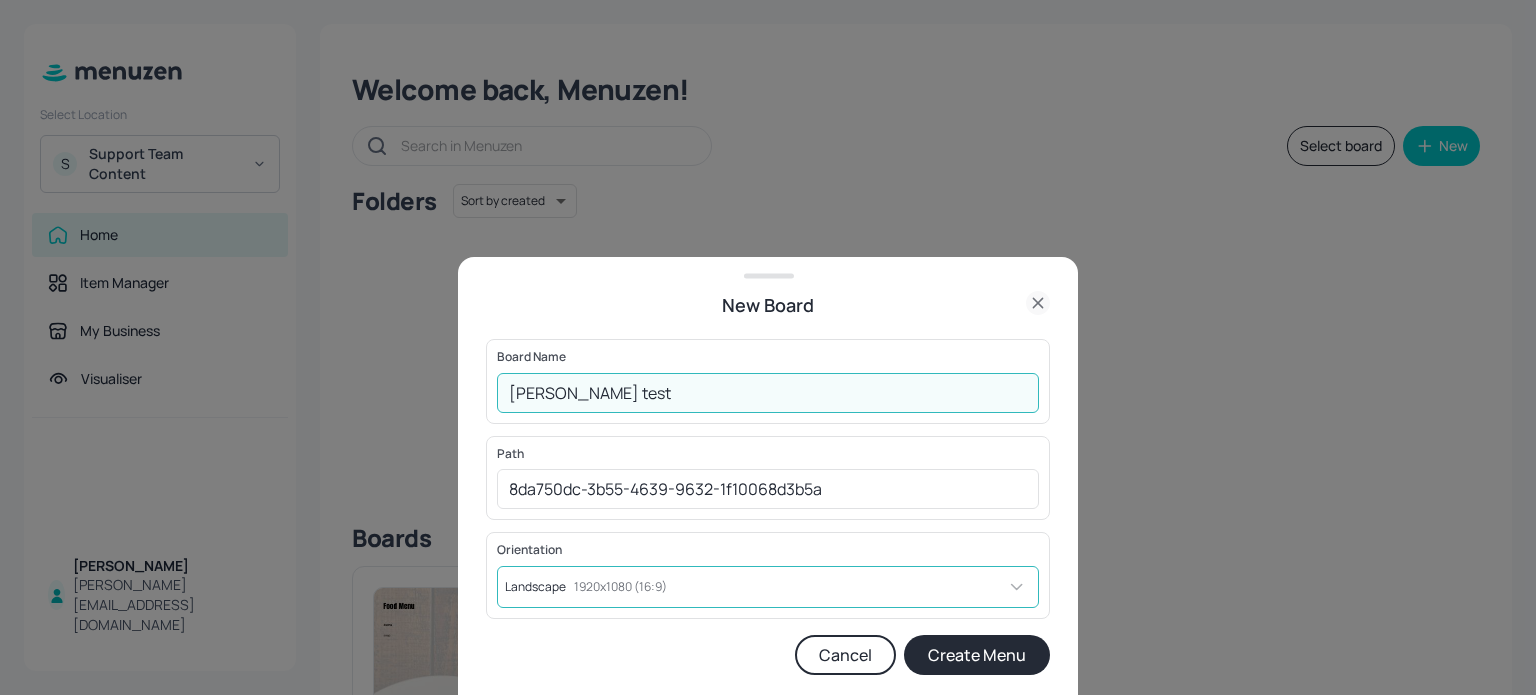 type on "Marco Bis test" 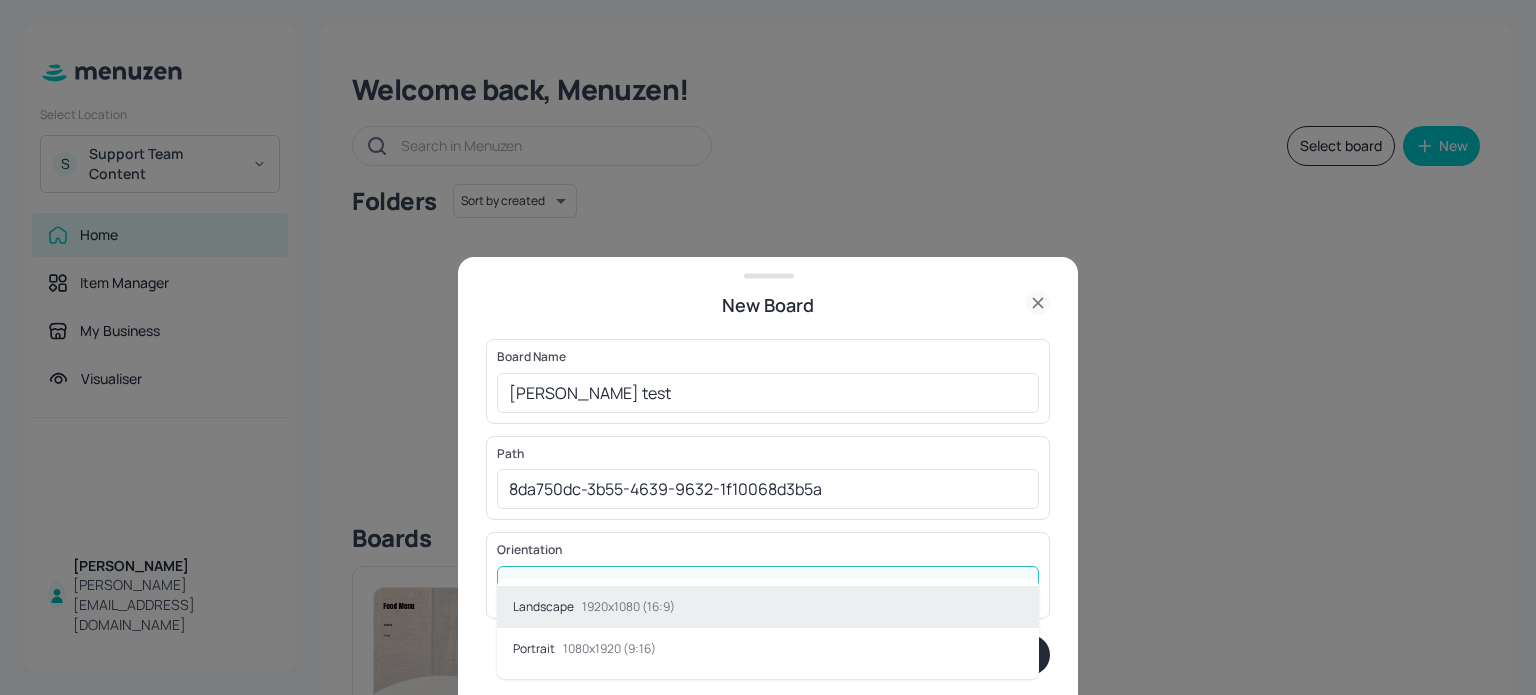 click on "Landscape 1920x1080 (16:9) Portrait 1080x1920 (9:16)" at bounding box center [768, 628] 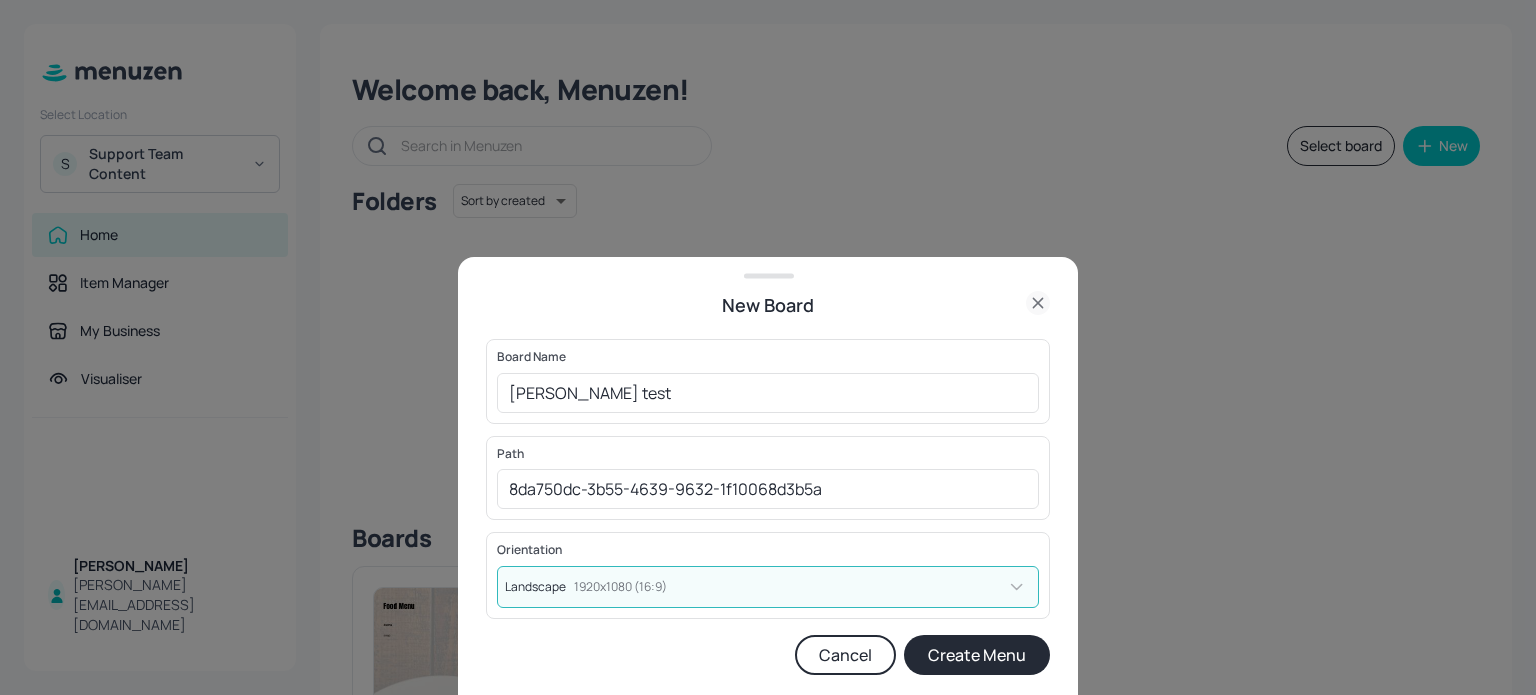 click on "Create Menu" at bounding box center (977, 655) 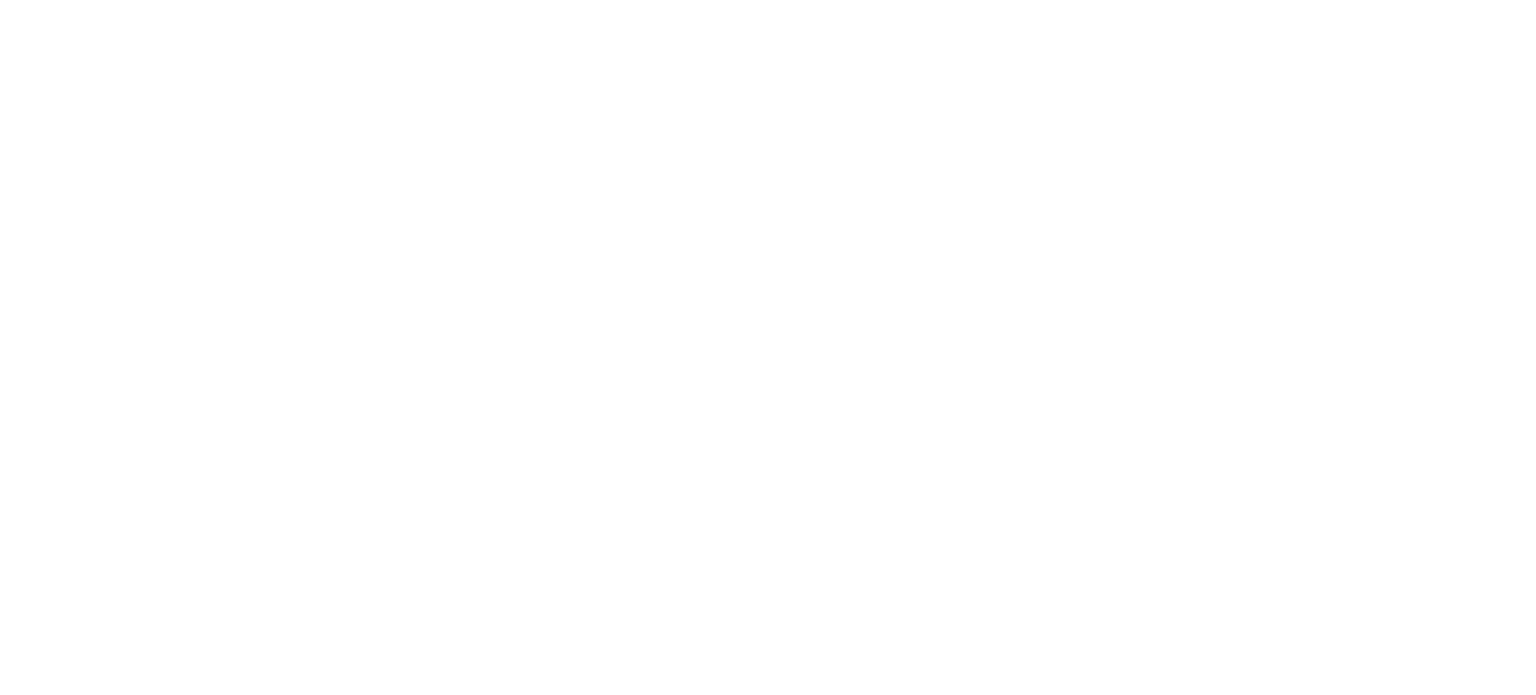 scroll, scrollTop: 0, scrollLeft: 0, axis: both 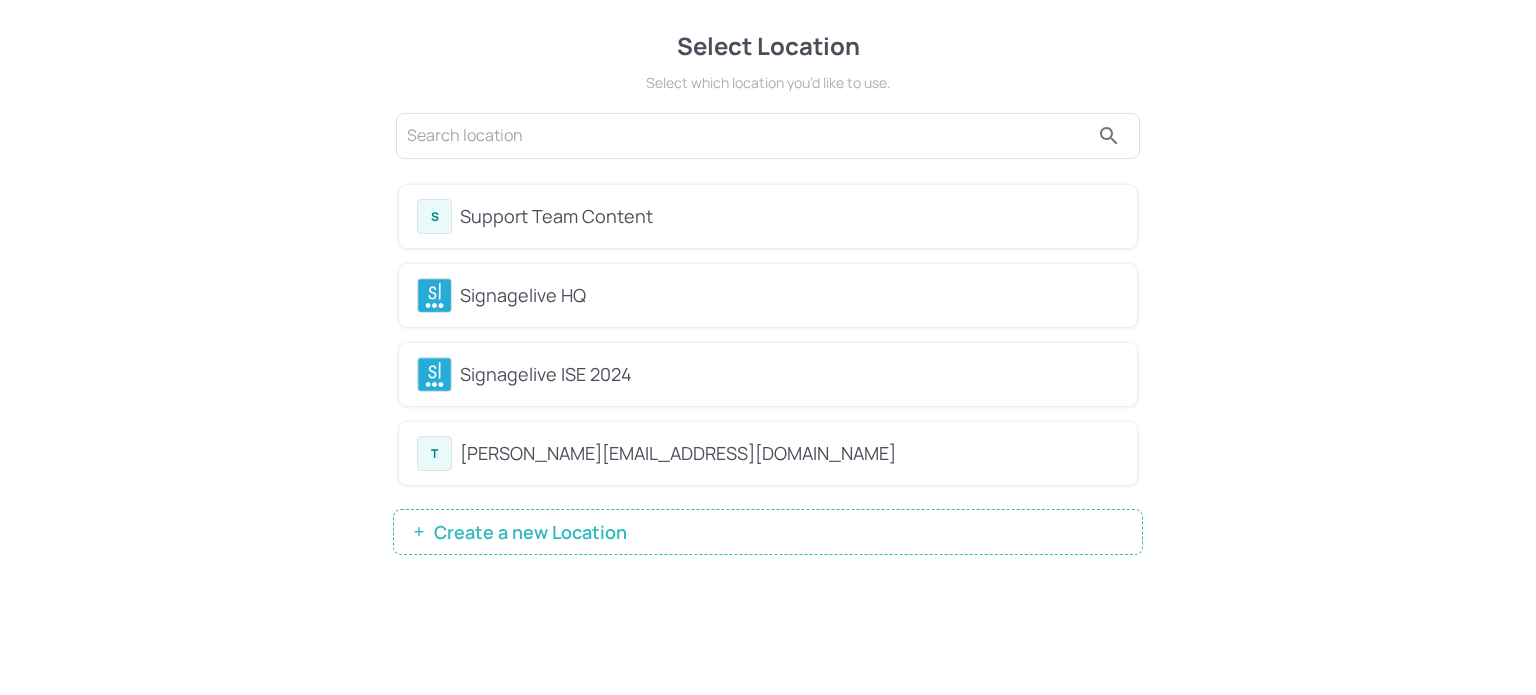 click on "Support Team Content" at bounding box center [789, 216] 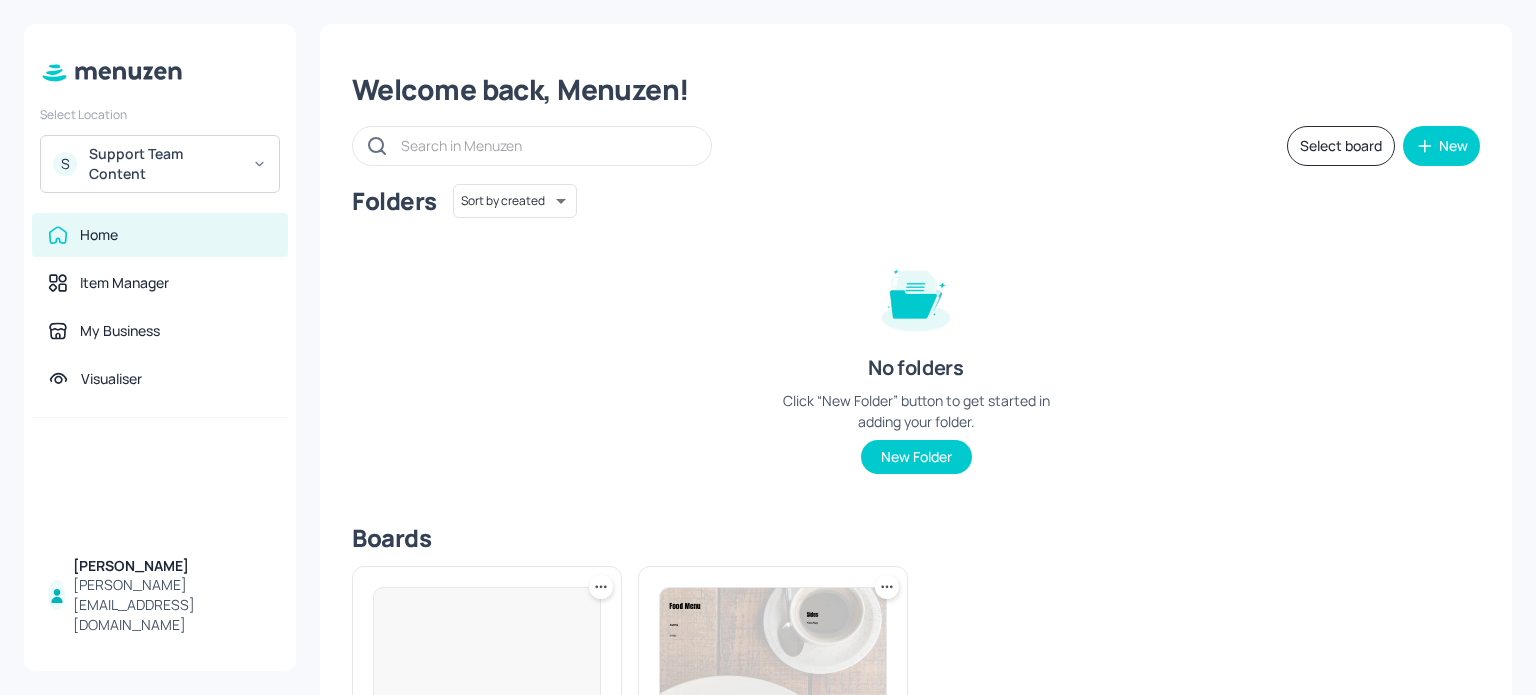 click on "Select Location S Support Team Content Home Item Manager My Business Visualiser Joe T joe.turone@signagelive.com Welcome back, Menuzen! Select board New Folders Sort by created id ​ No folders Click “New Folder” button to get started in adding your folder. New Folder Boards Marco Bis test Created 2 minutes ago. Edit Menuzen Test 1 Last updated 6 months ago. Edit" at bounding box center (768, 347) 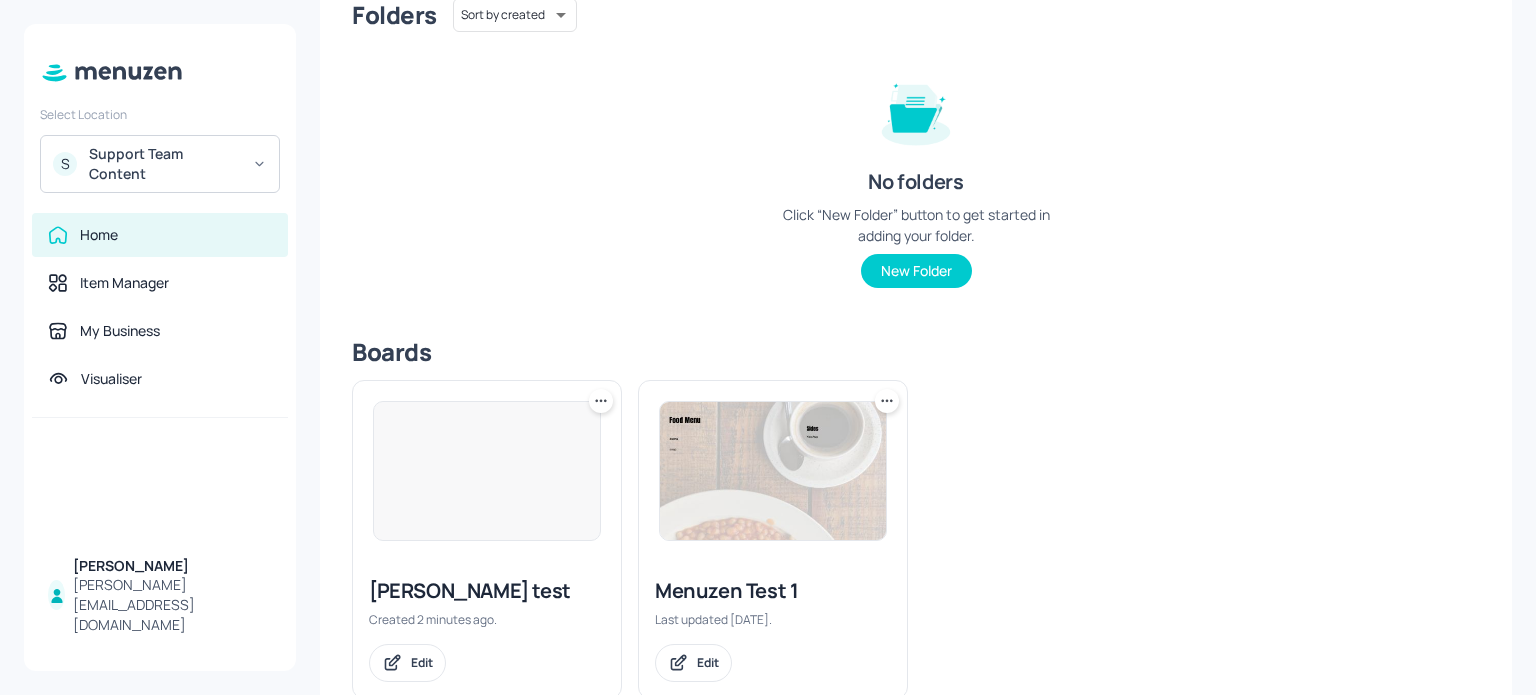 scroll, scrollTop: 236, scrollLeft: 0, axis: vertical 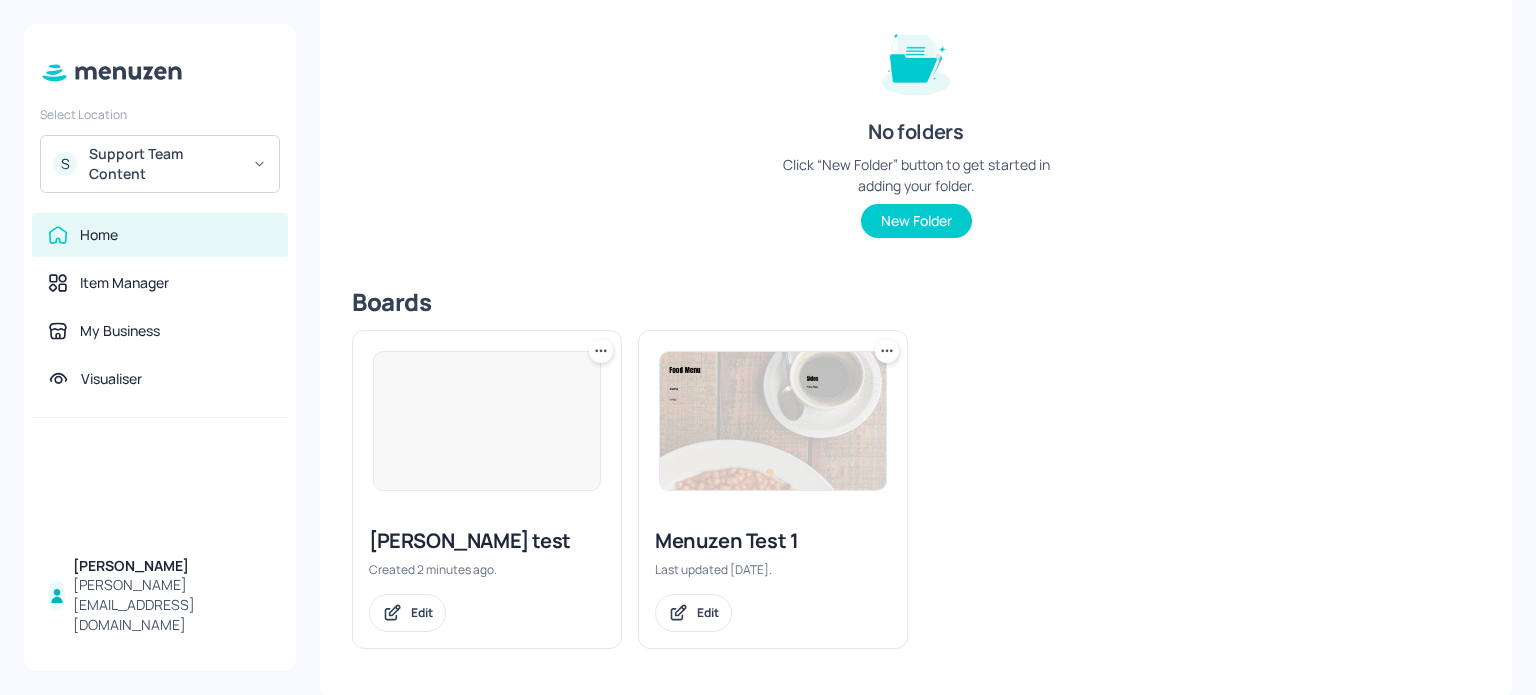click at bounding box center [487, 421] 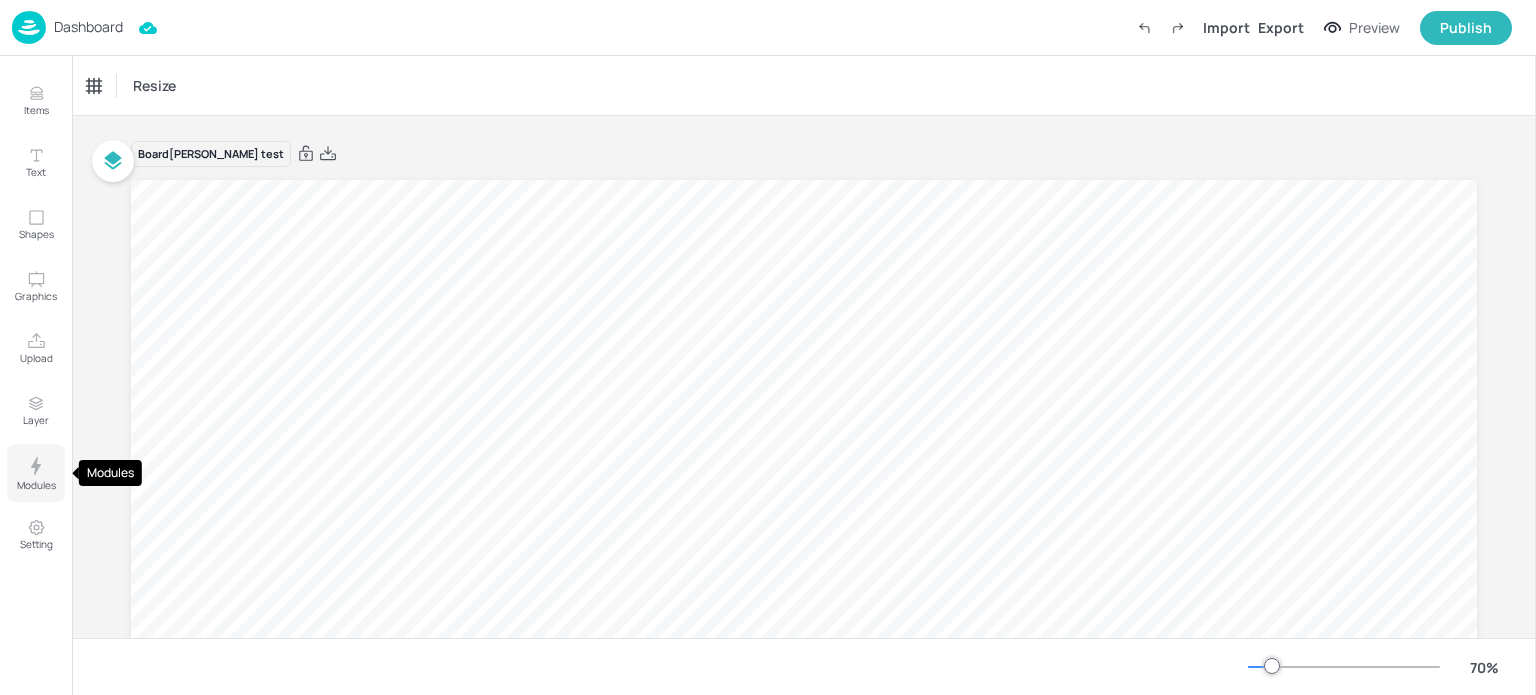 click 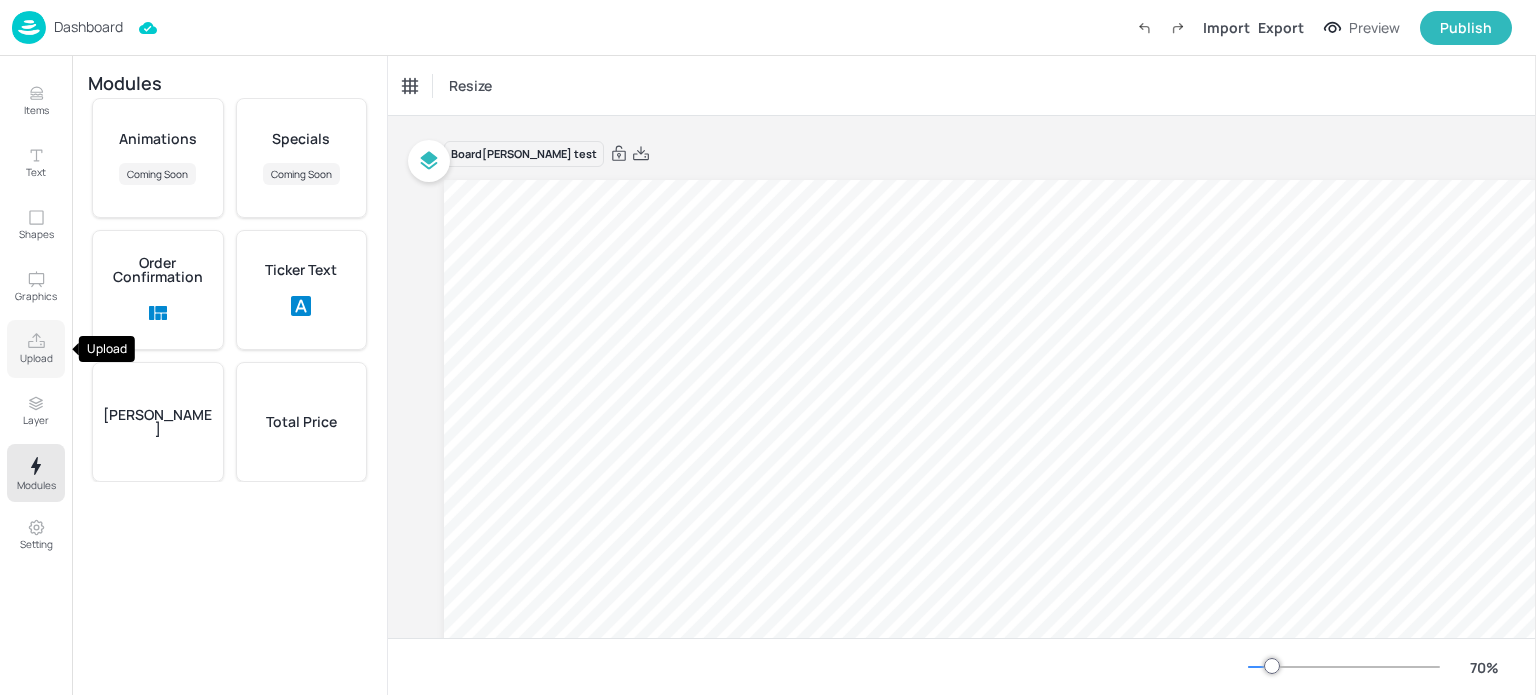 click on "Upload" at bounding box center [36, 349] 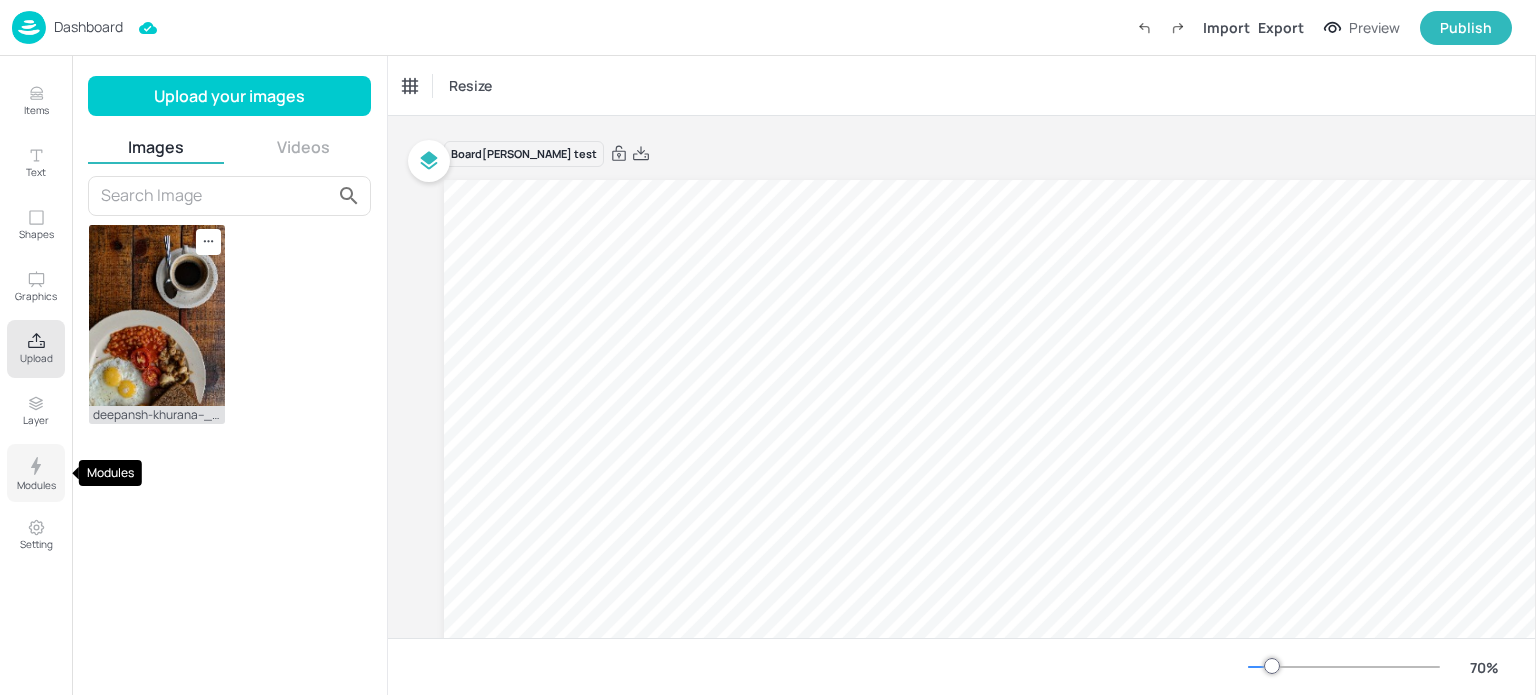 click on "Modules" at bounding box center [36, 485] 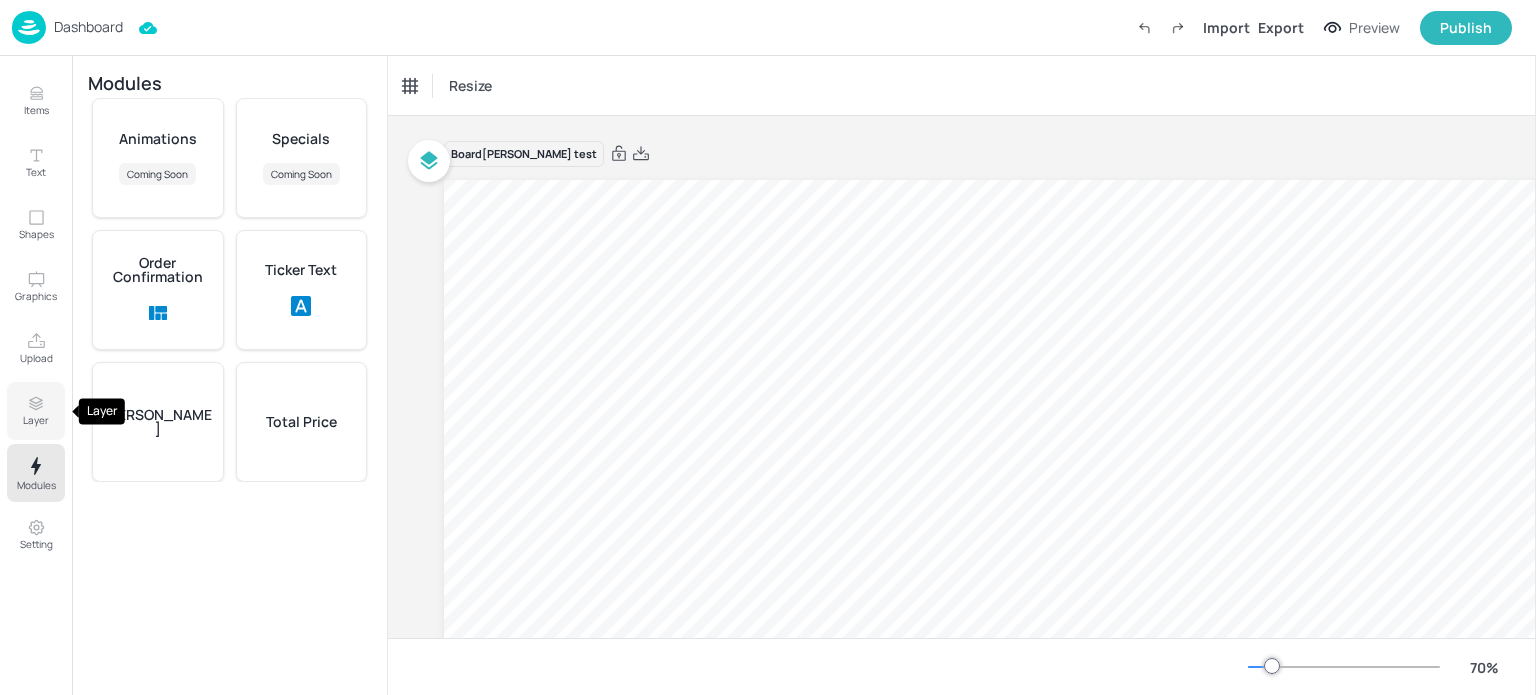 click on "Layer" at bounding box center (36, 411) 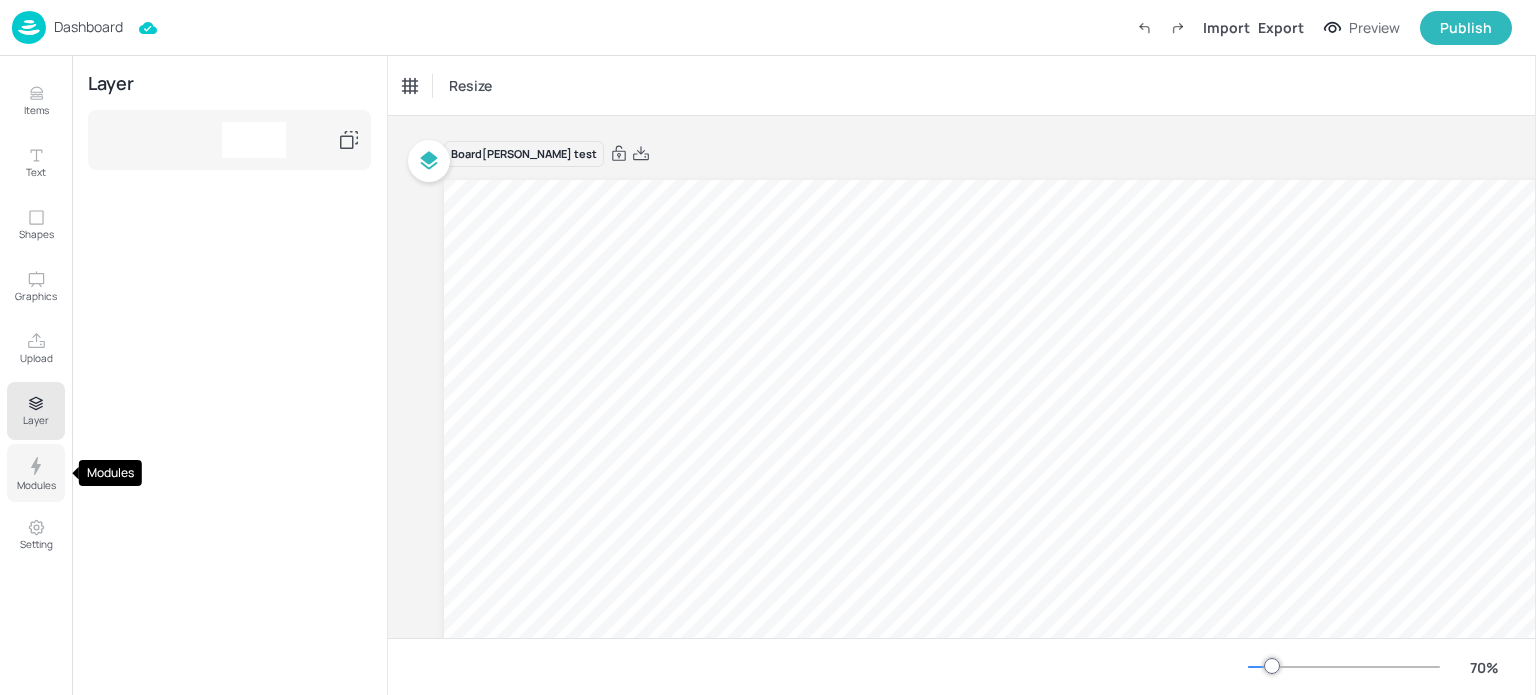click on "Modules" at bounding box center (36, 473) 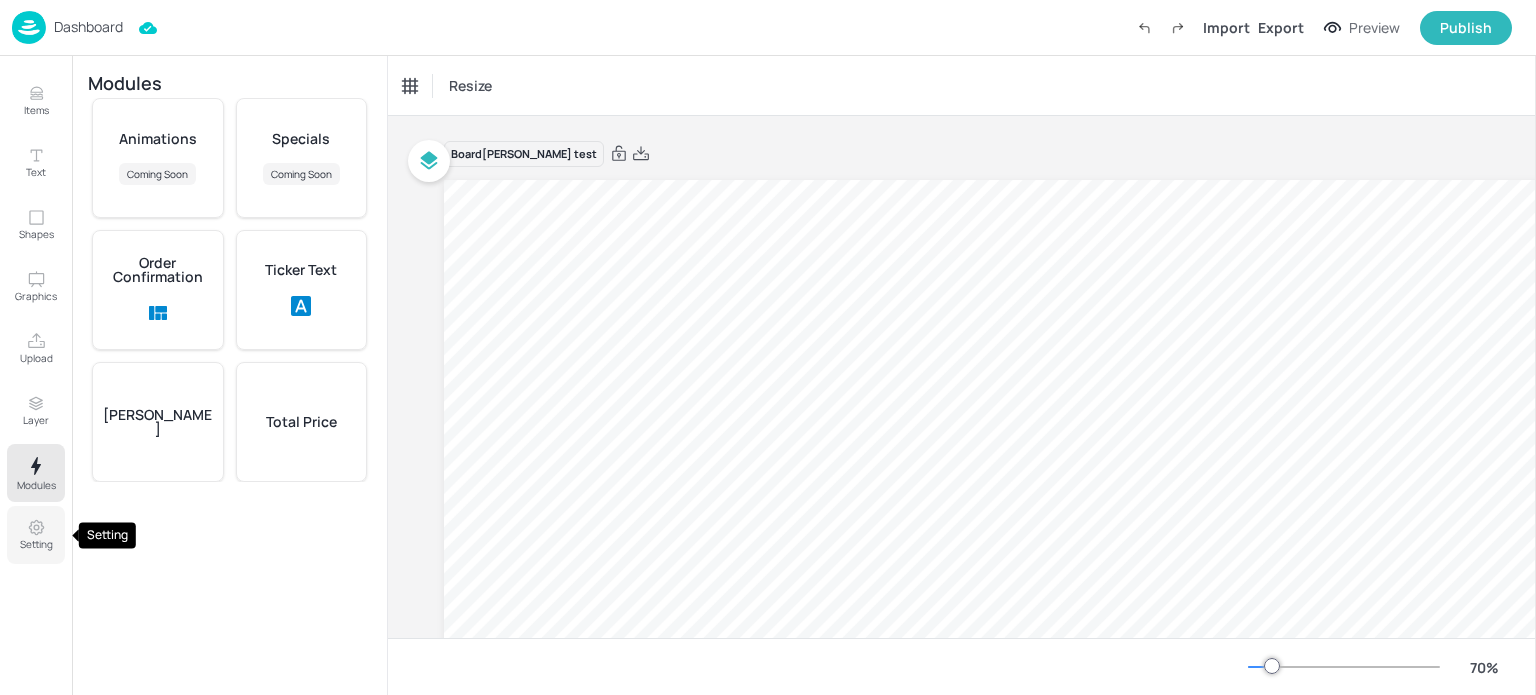 click on "Setting" at bounding box center (36, 535) 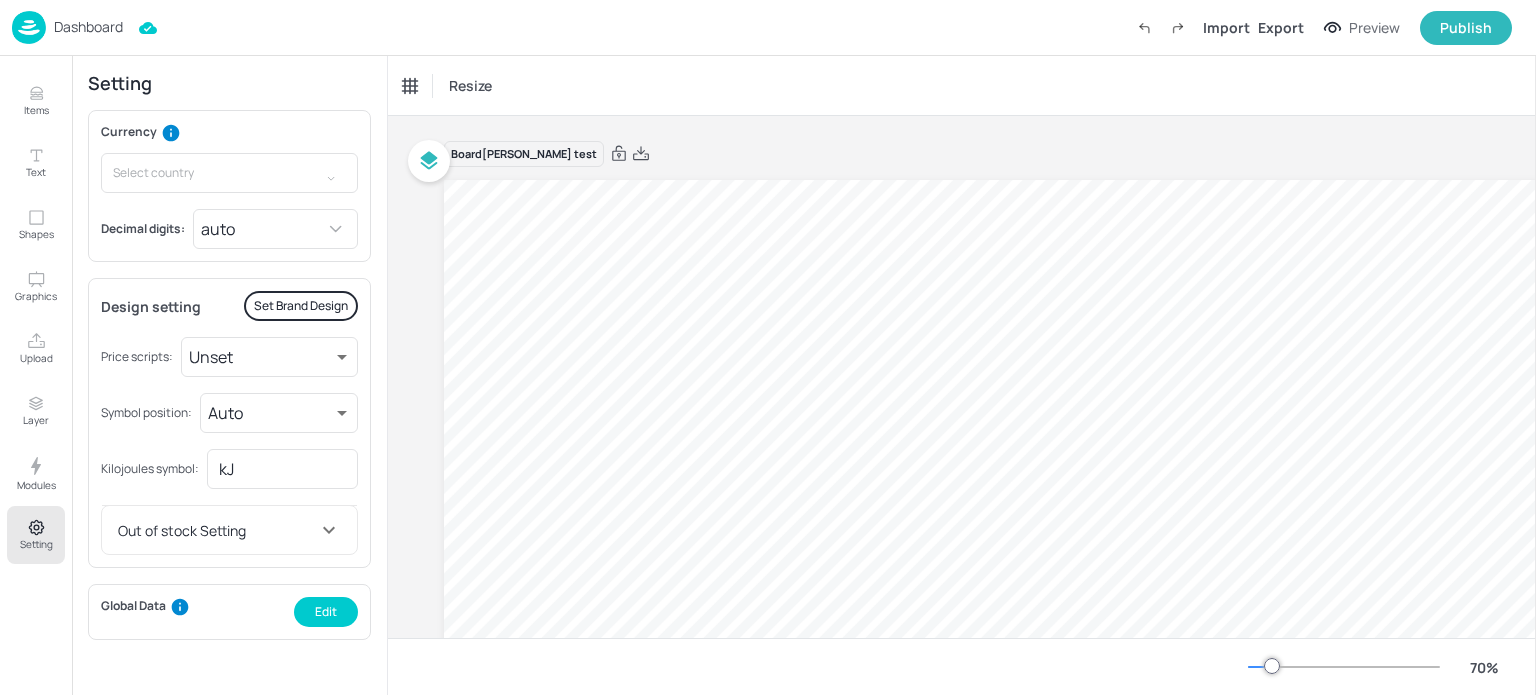 click on "Out of stock Setting" at bounding box center (217, 530) 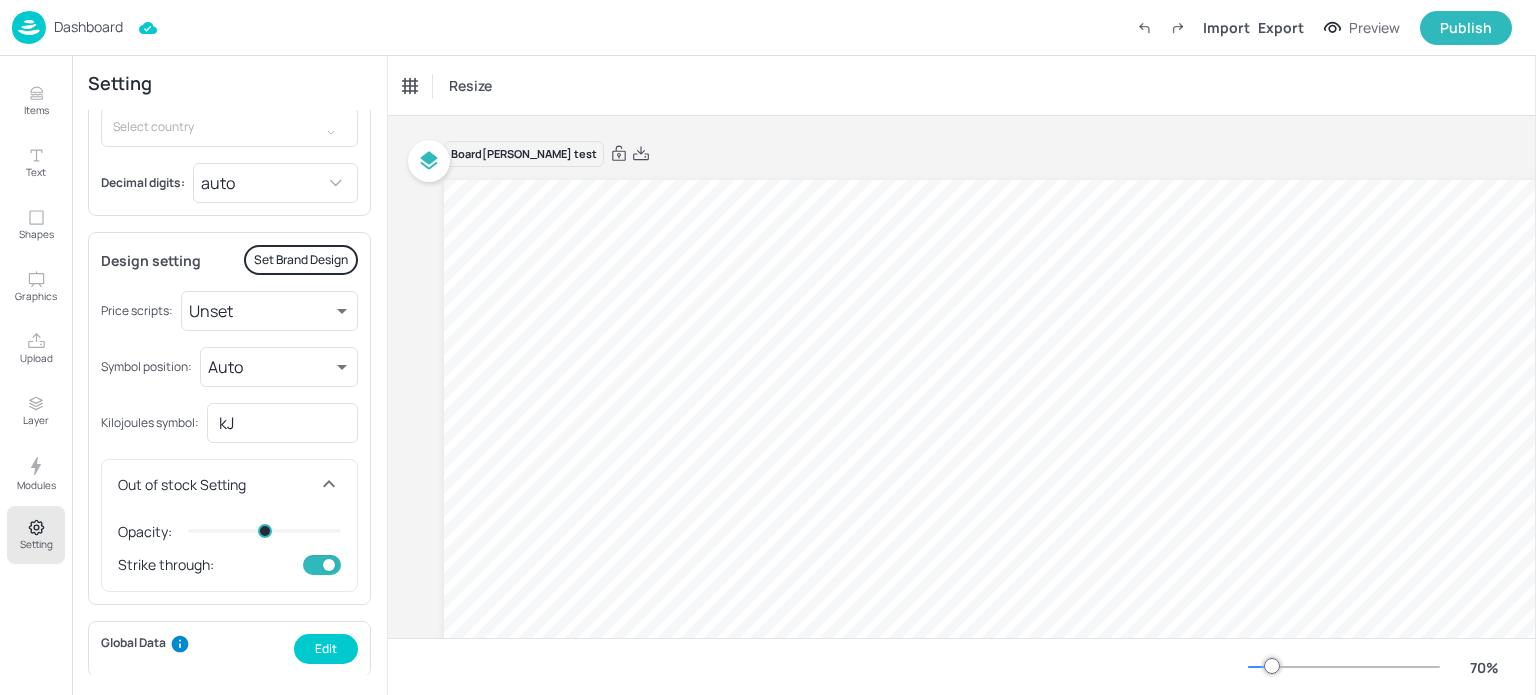 scroll, scrollTop: 46, scrollLeft: 0, axis: vertical 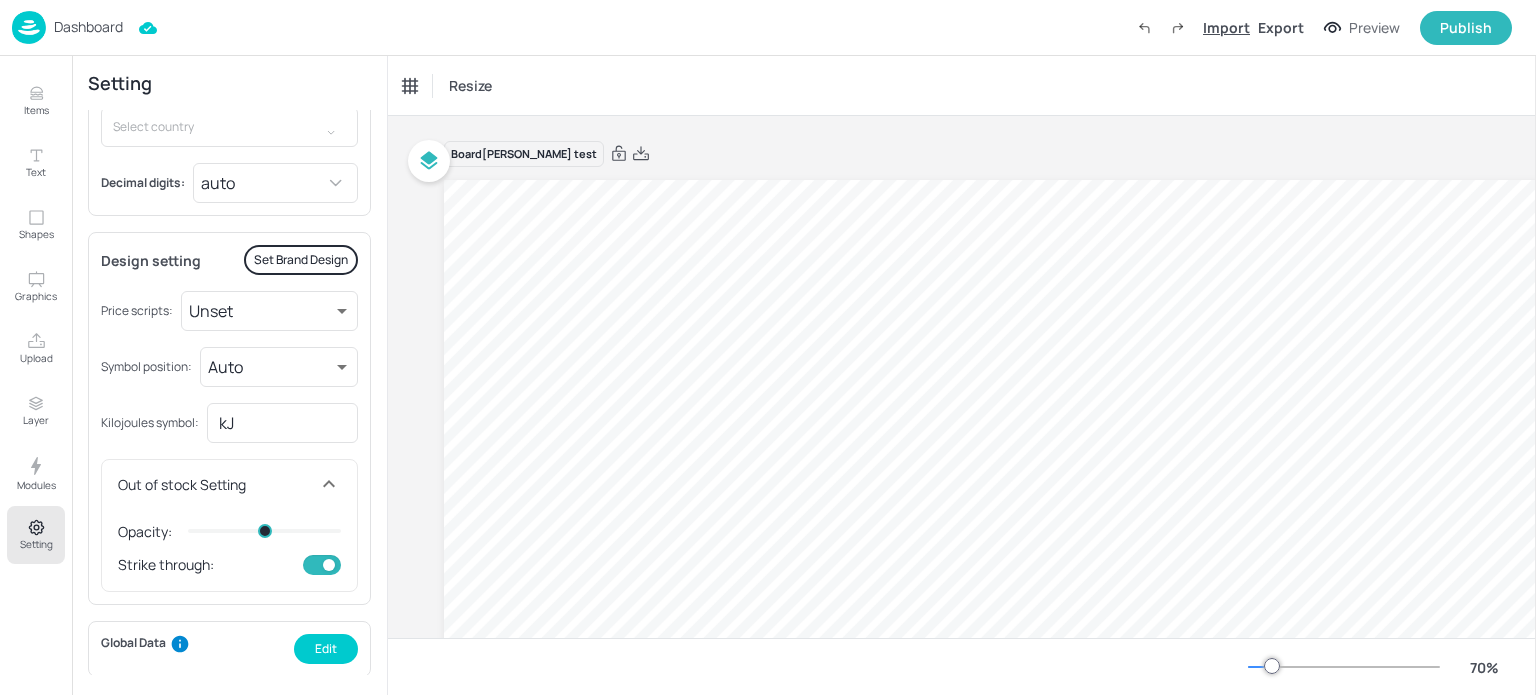click on "Import" at bounding box center (1226, 27) 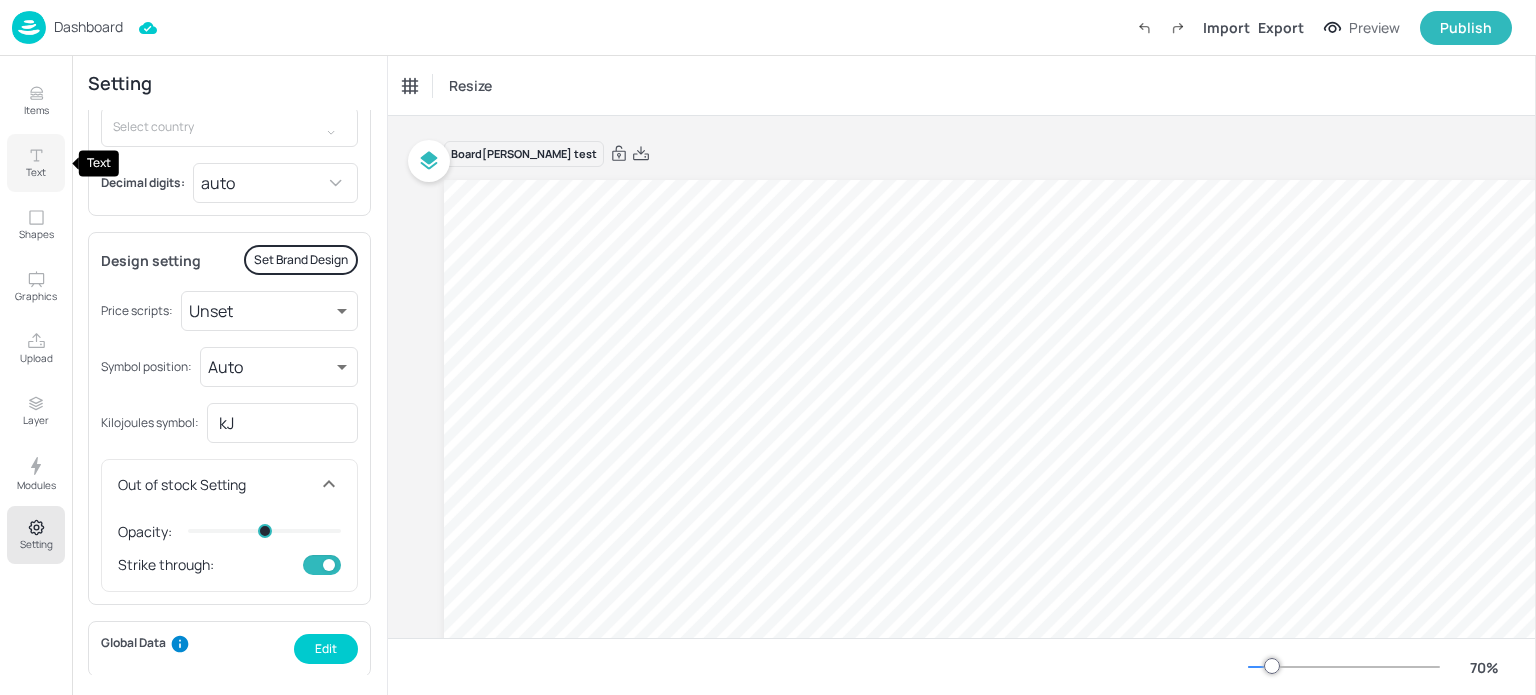 click on "Text" at bounding box center [36, 163] 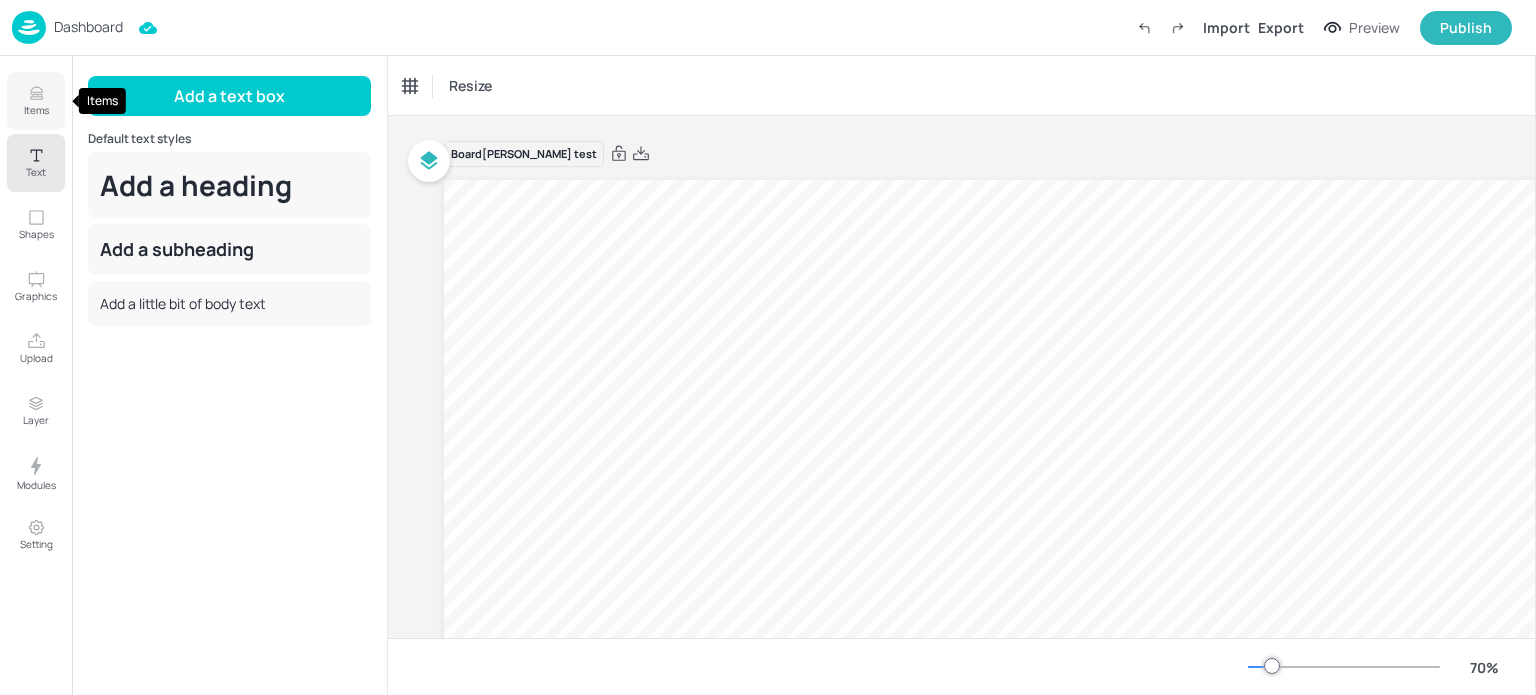 click 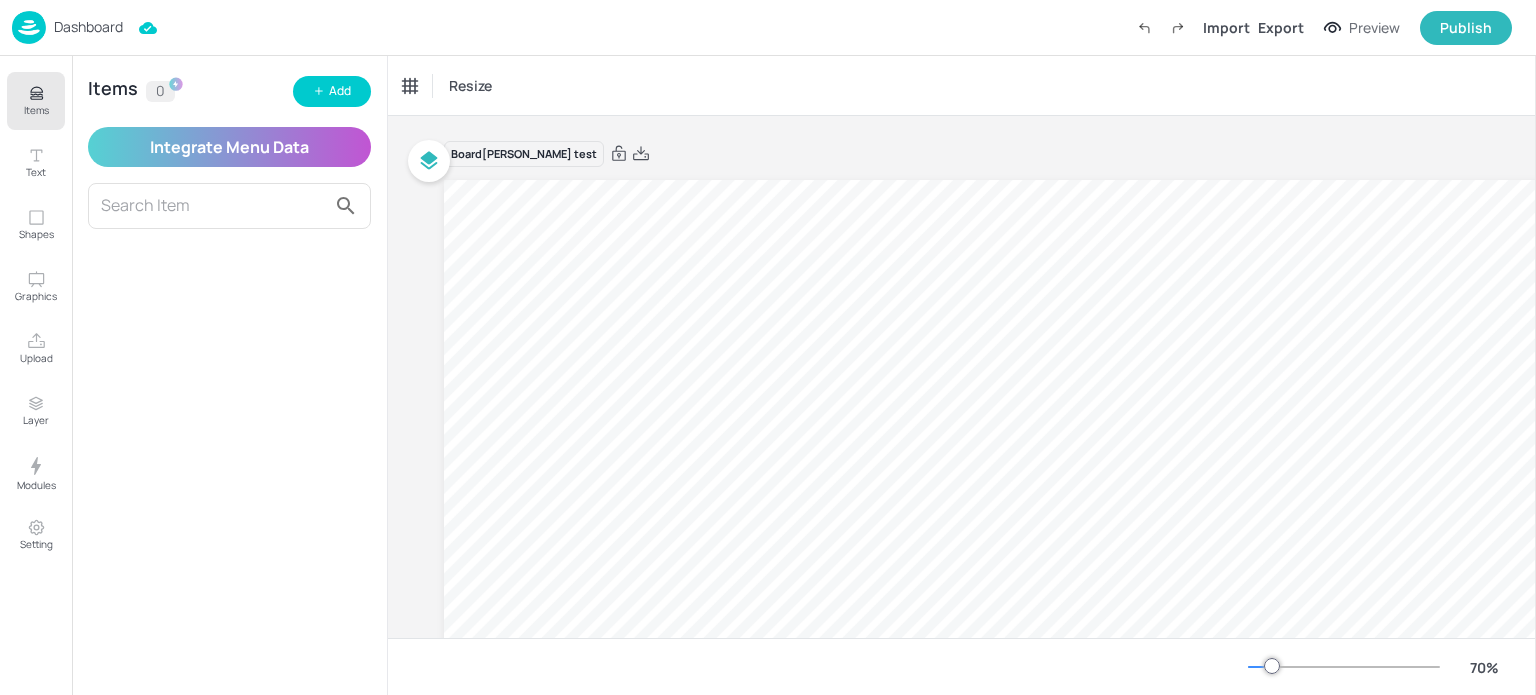 click on "Integrate Menu Data" at bounding box center (229, 147) 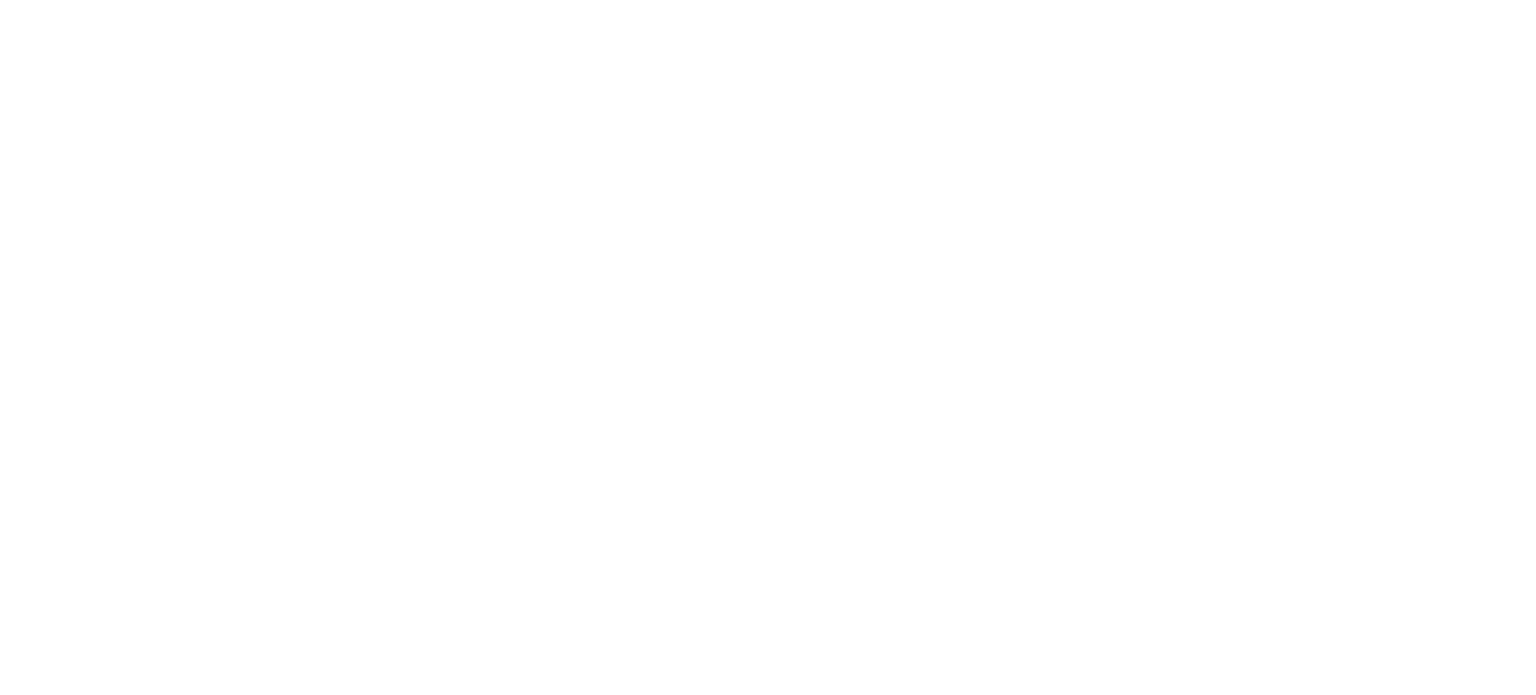 scroll, scrollTop: 0, scrollLeft: 0, axis: both 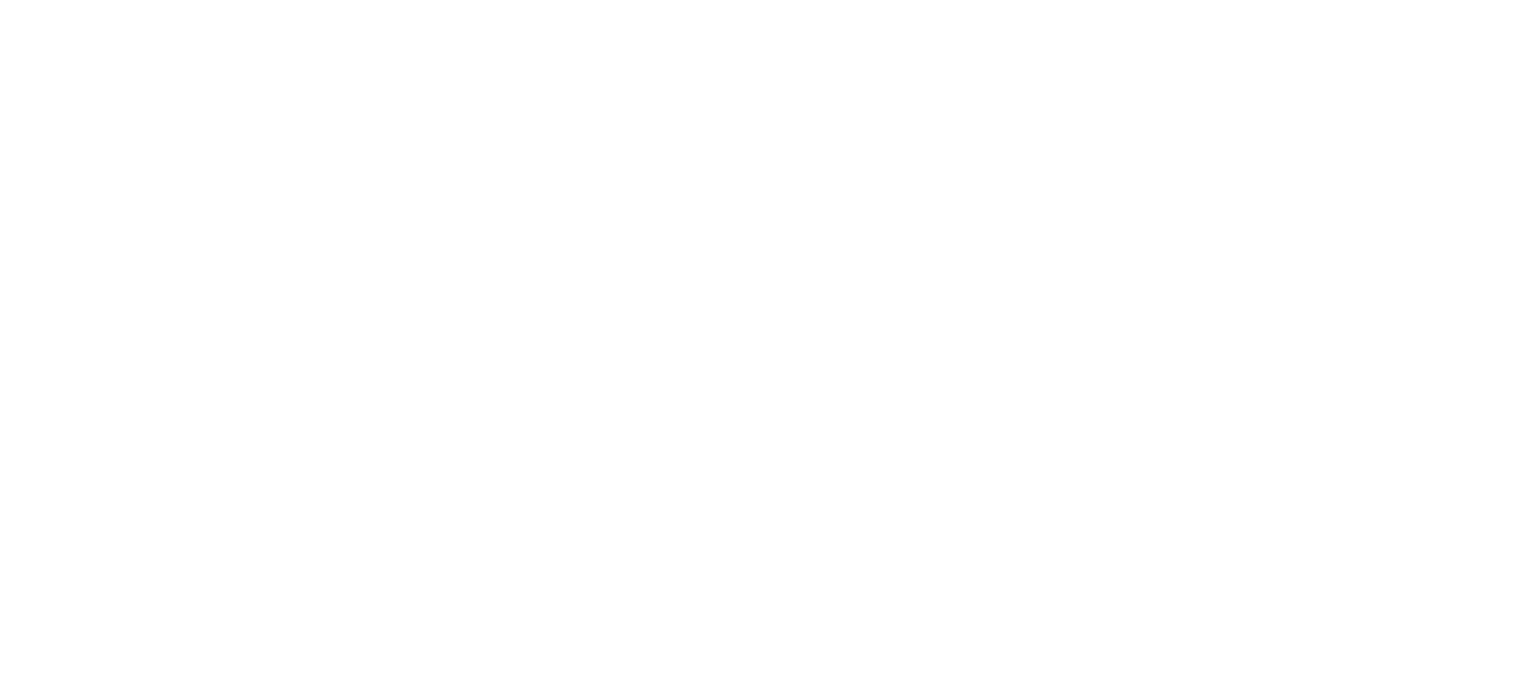 click at bounding box center (765, 375) 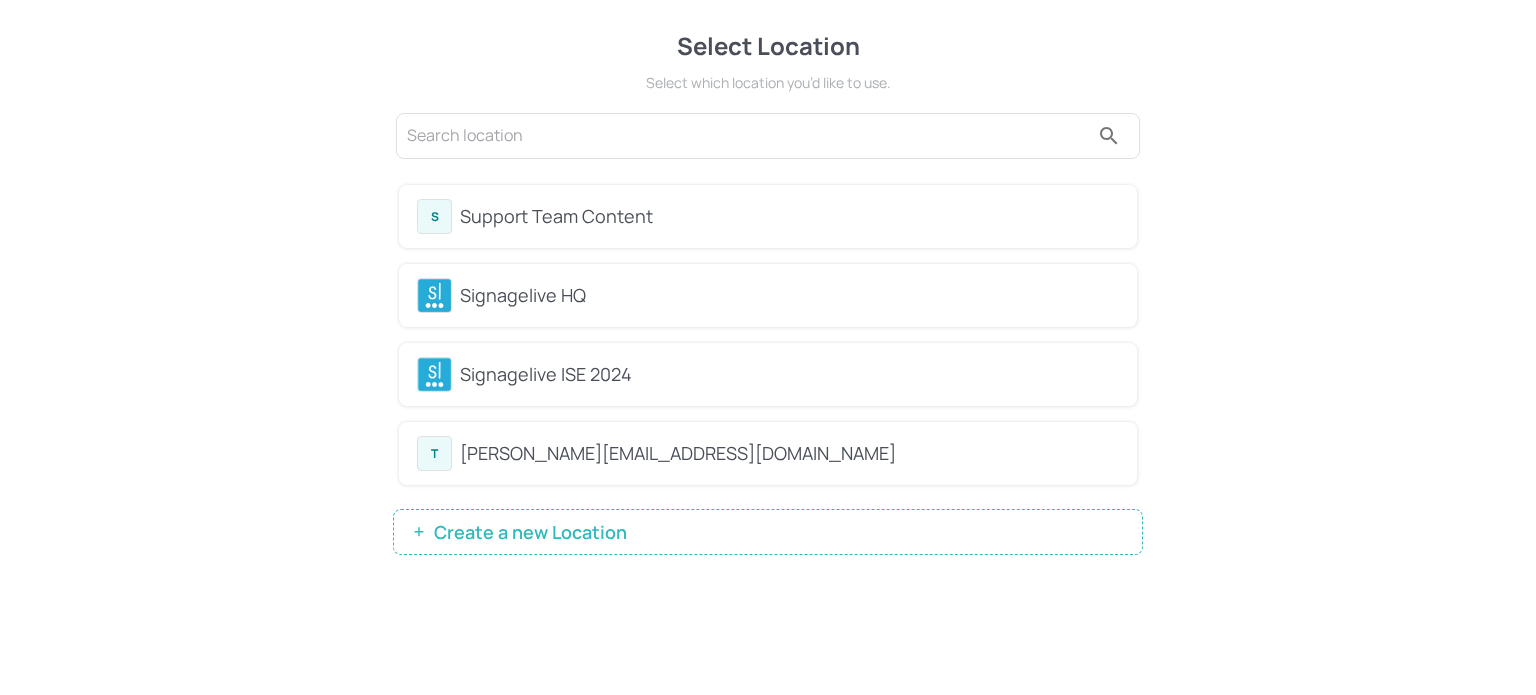 drag, startPoint x: 437, startPoint y: 20, endPoint x: 476, endPoint y: -1, distance: 44.294468 